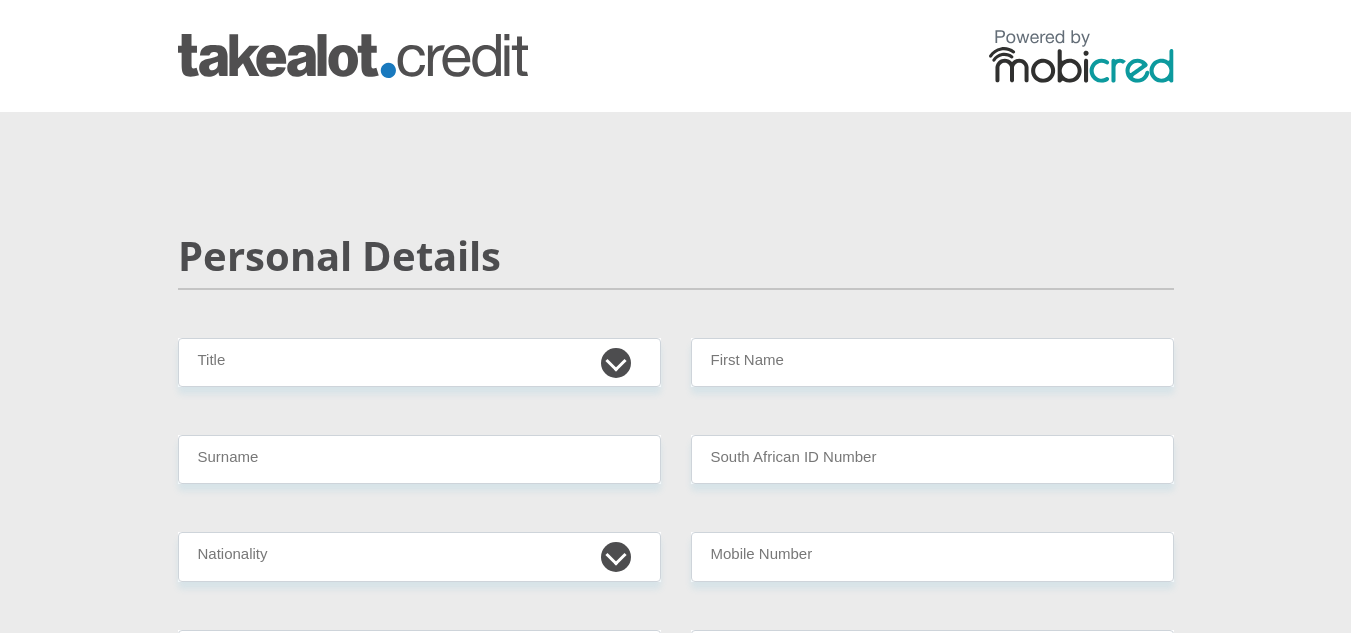 scroll, scrollTop: 0, scrollLeft: 0, axis: both 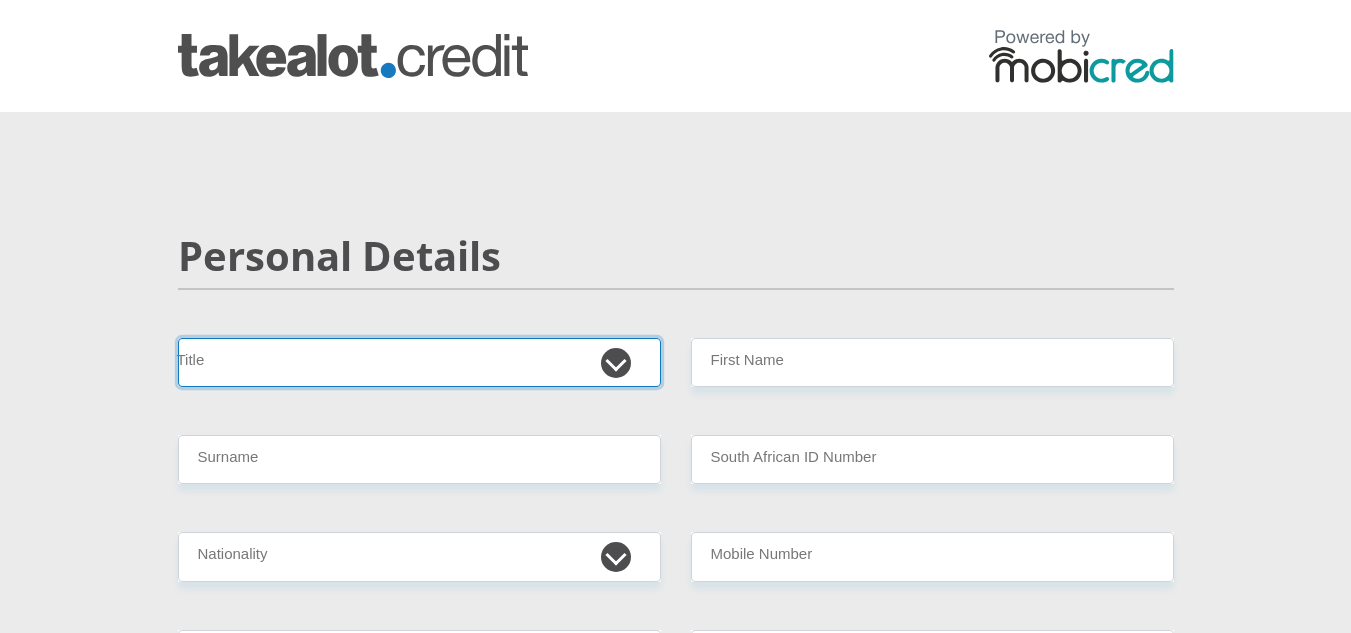 click on "Mr
Ms
Mrs
Dr
Other" at bounding box center (419, 362) 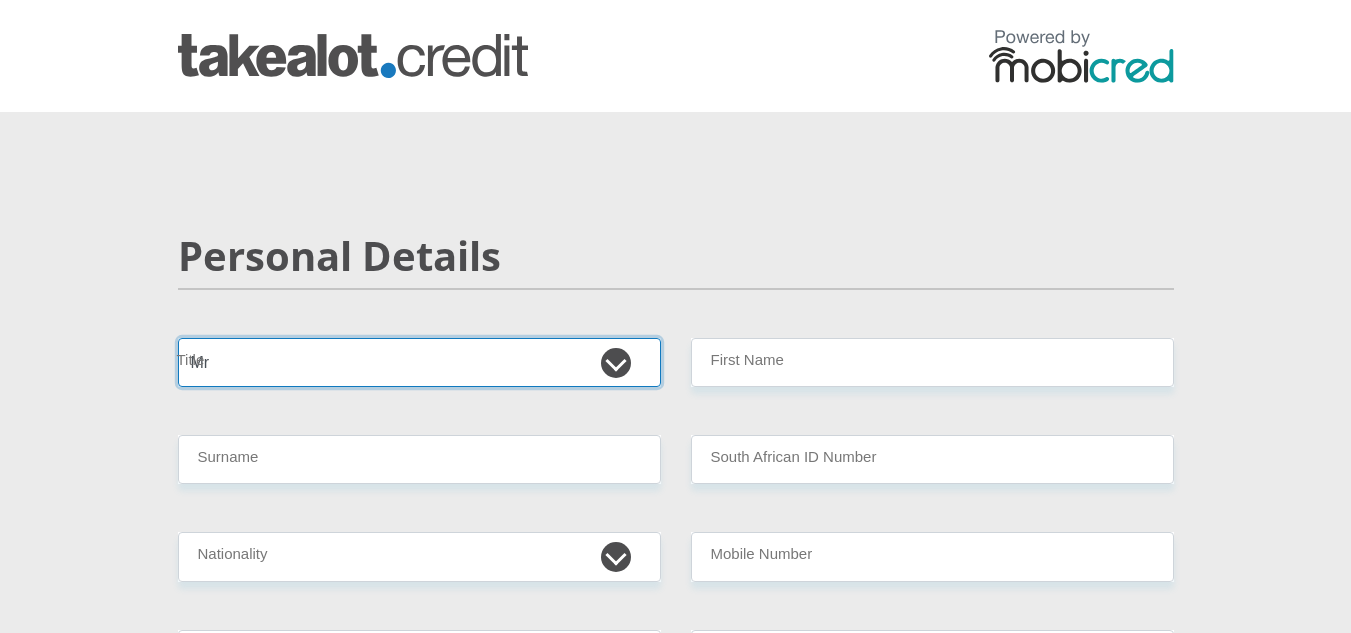 click on "Mr
Ms
Mrs
Dr
Other" at bounding box center (419, 362) 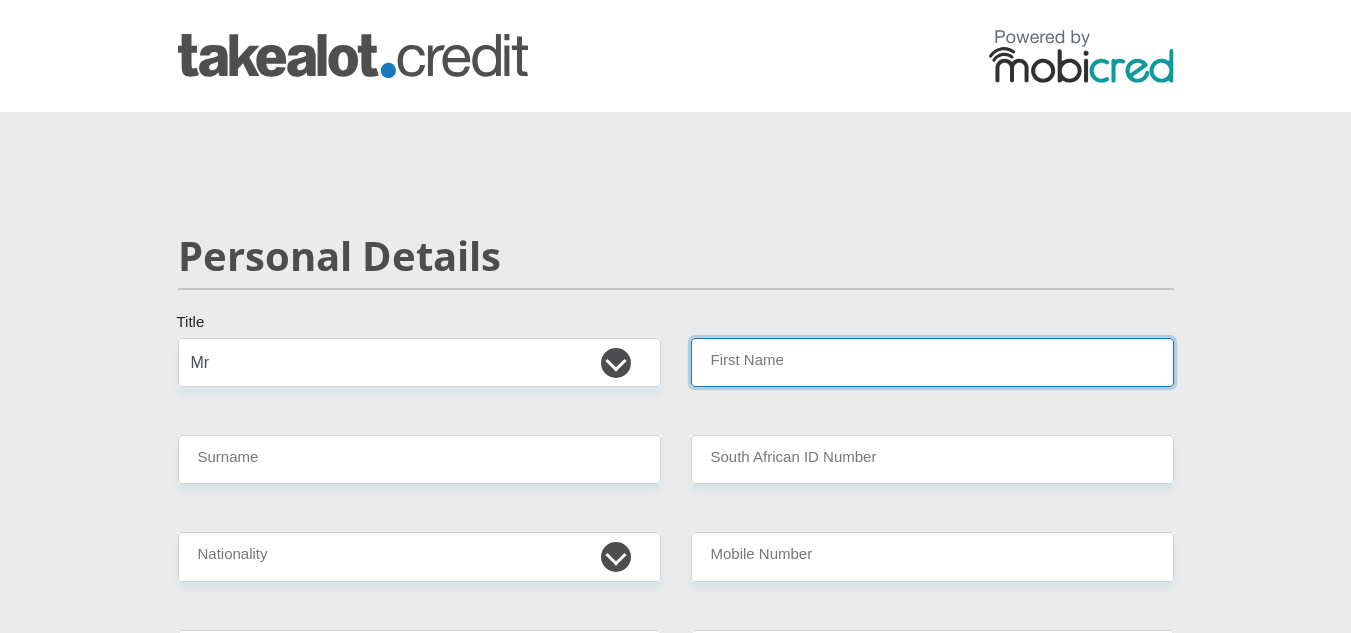 click on "First Name" at bounding box center (932, 362) 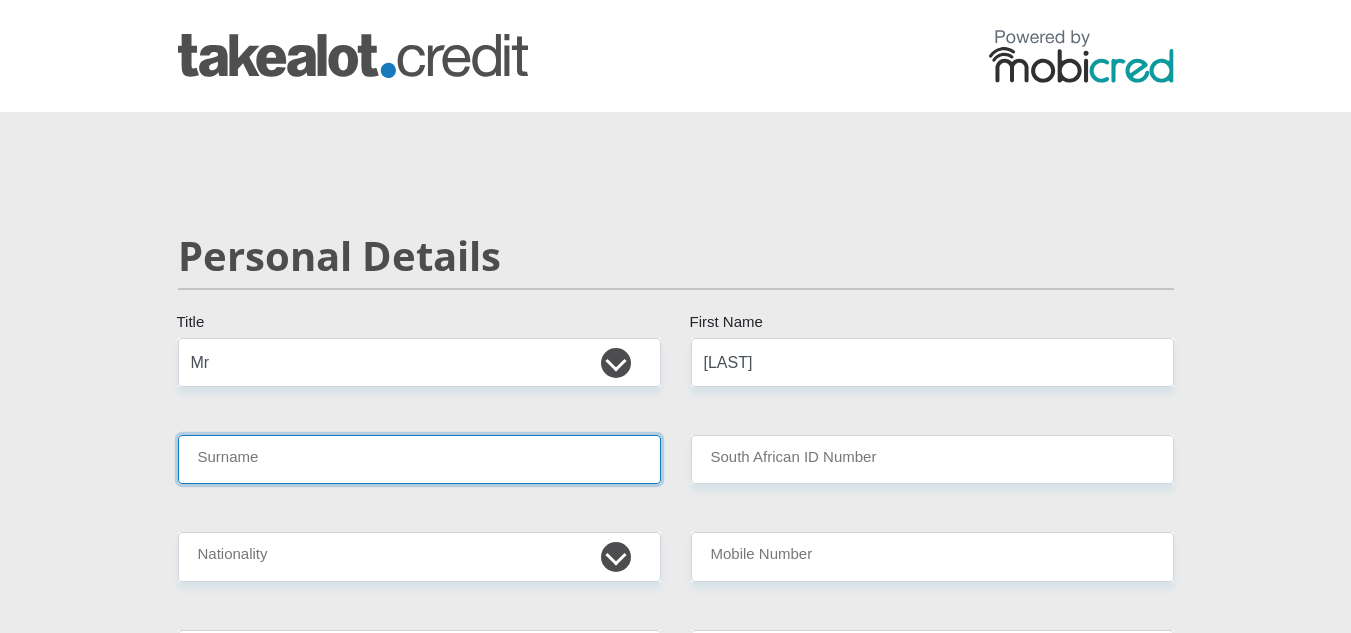 type on "[LAST]" 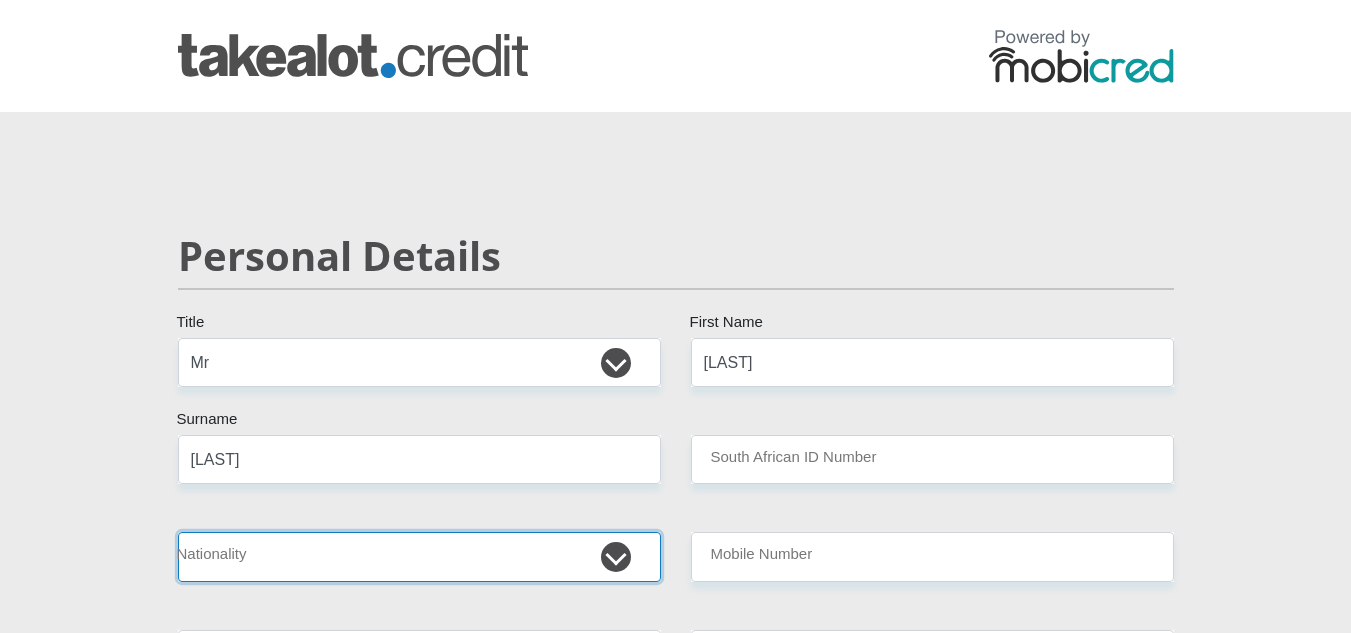 select on "ZAF" 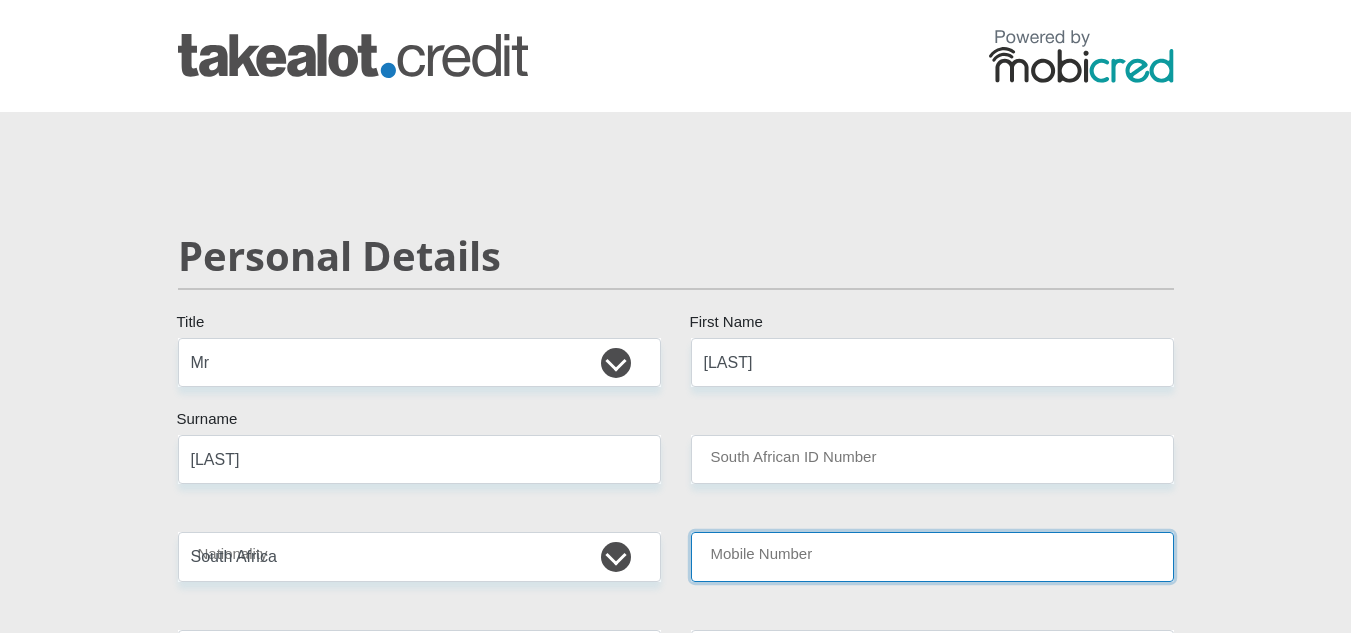type on "[ID_NUMBER]" 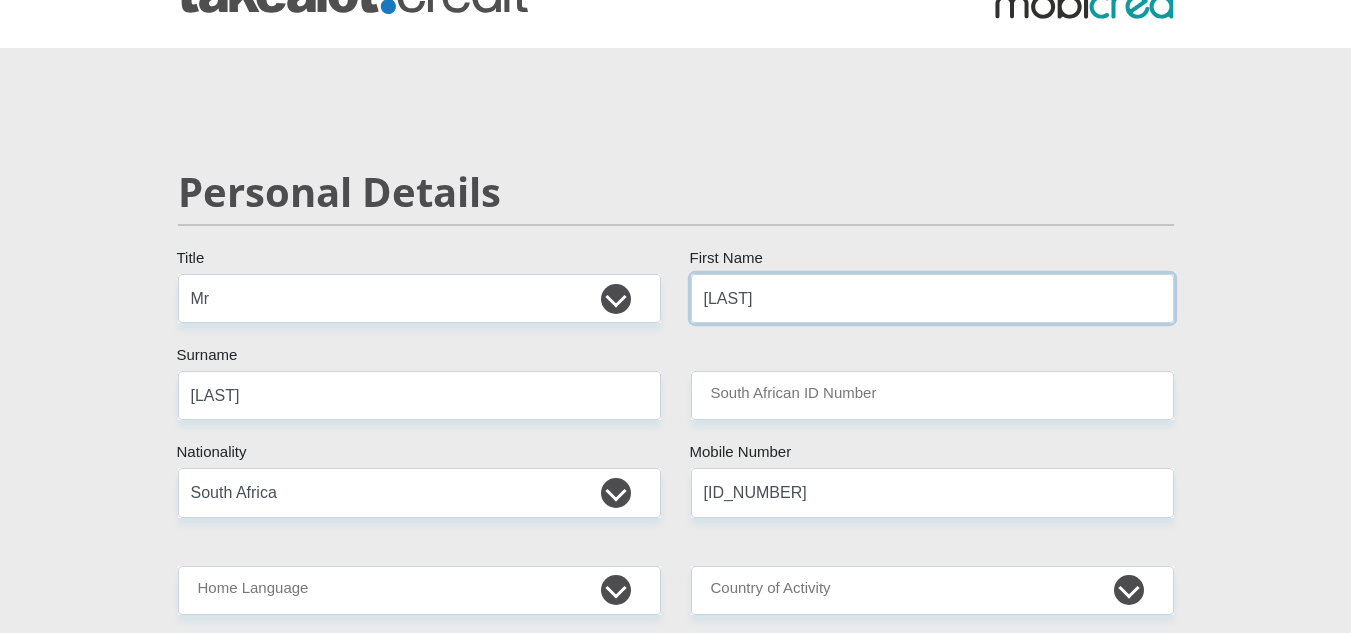 scroll, scrollTop: 100, scrollLeft: 0, axis: vertical 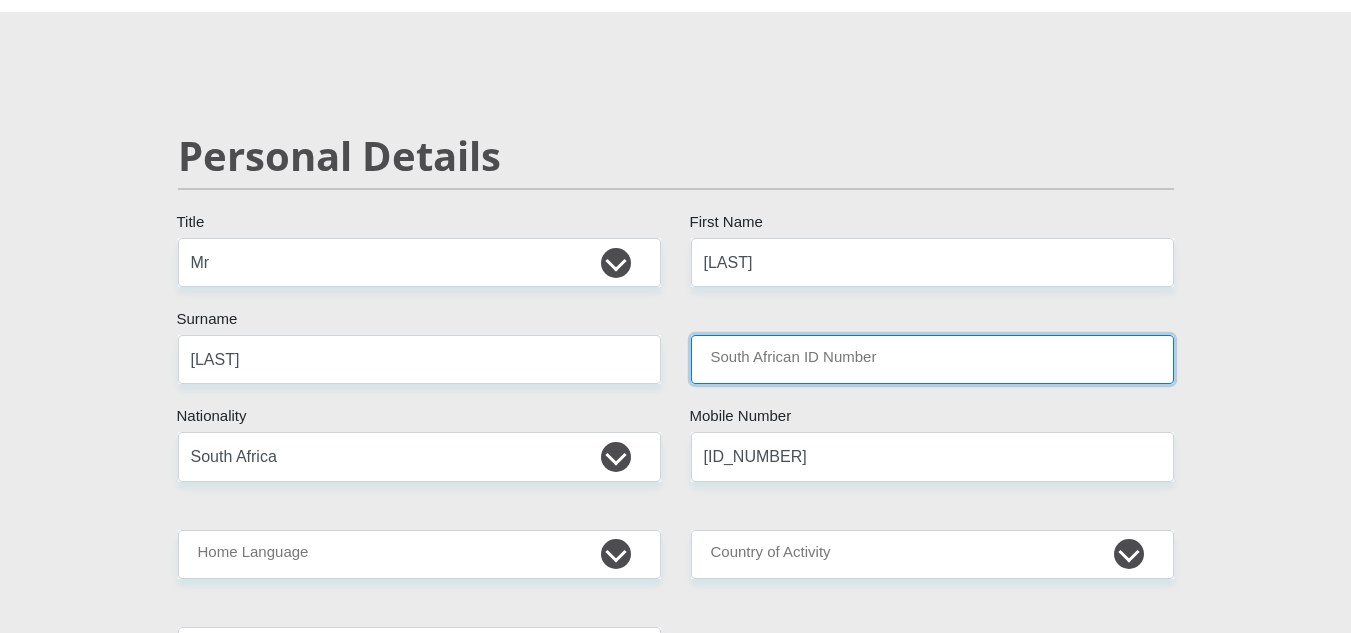 click on "South African ID Number" at bounding box center [932, 359] 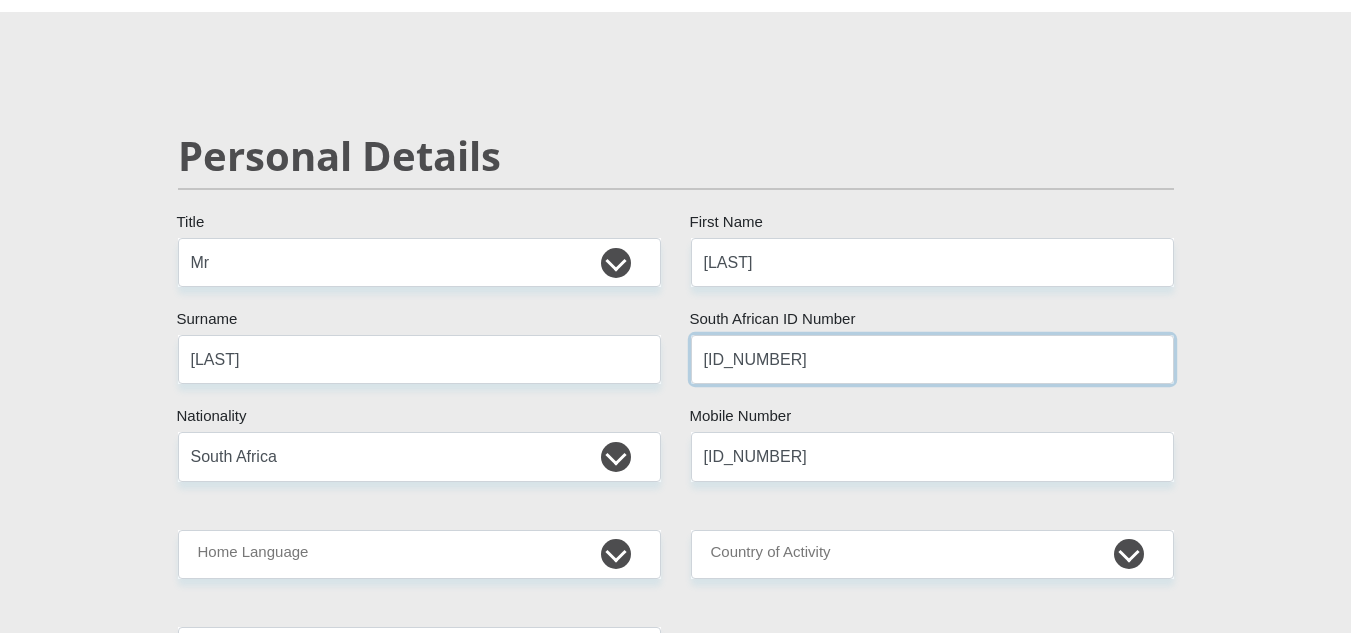 type on "[ID_NUMBER]" 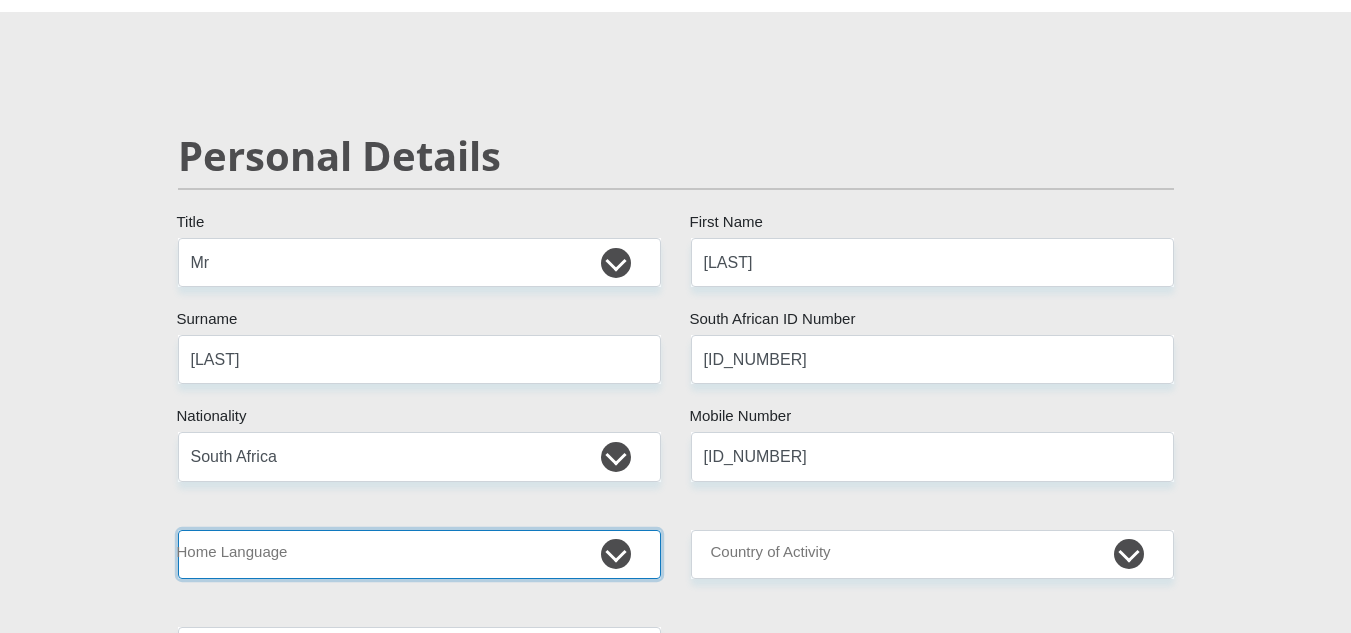 click on "Afrikaans
English
Sepedi
South Ndebele
Southern Sotho
Swati
Tsonga
Tswana
Venda
Xhosa
Zulu
Other" at bounding box center [419, 554] 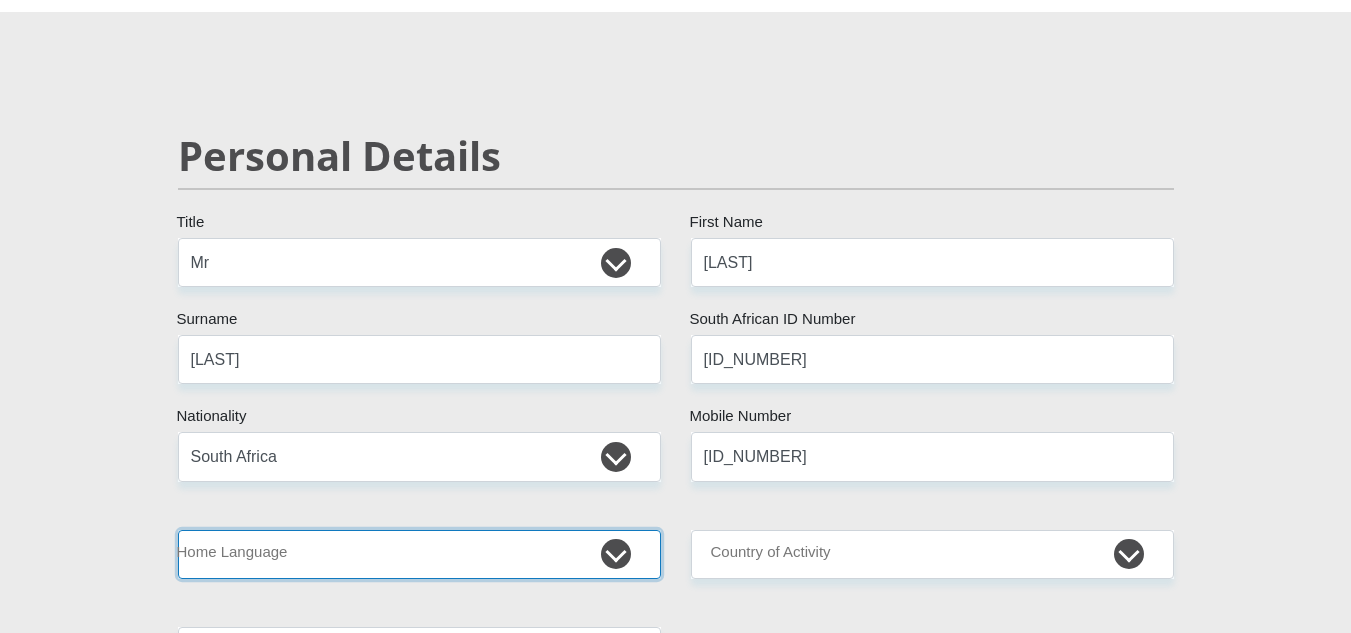 select on "eng" 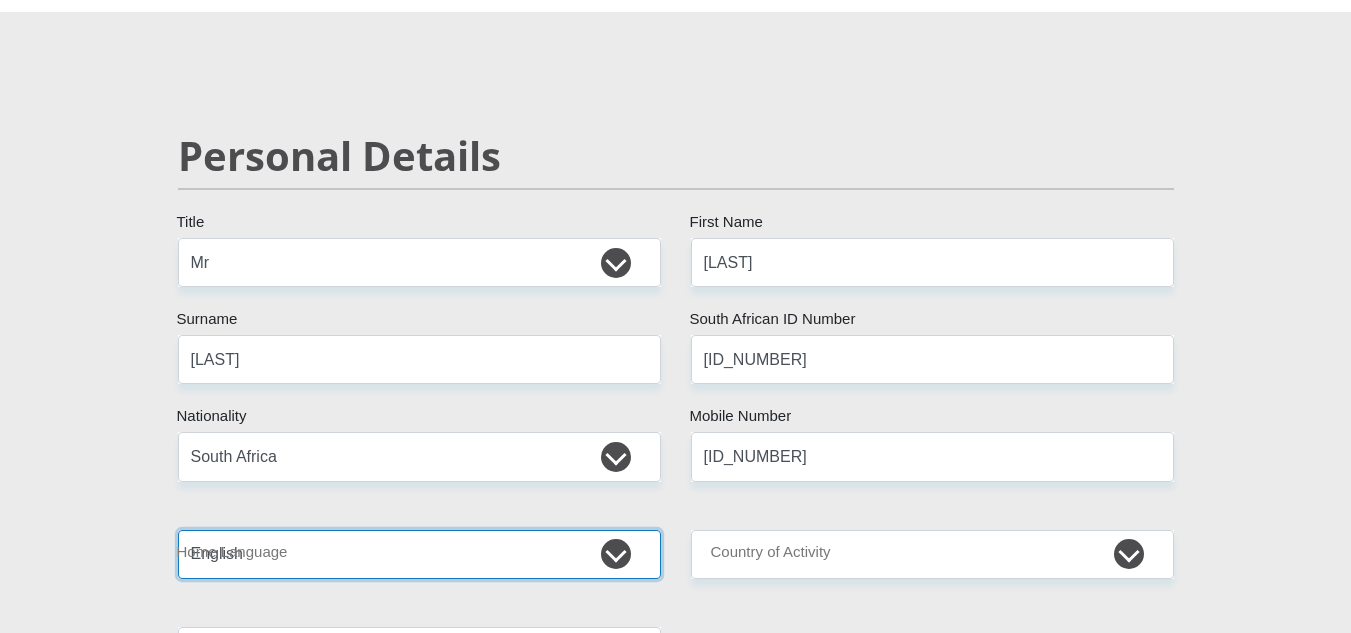 click on "Afrikaans
English
Sepedi
South Ndebele
Southern Sotho
Swati
Tsonga
Tswana
Venda
Xhosa
Zulu
Other" at bounding box center [419, 554] 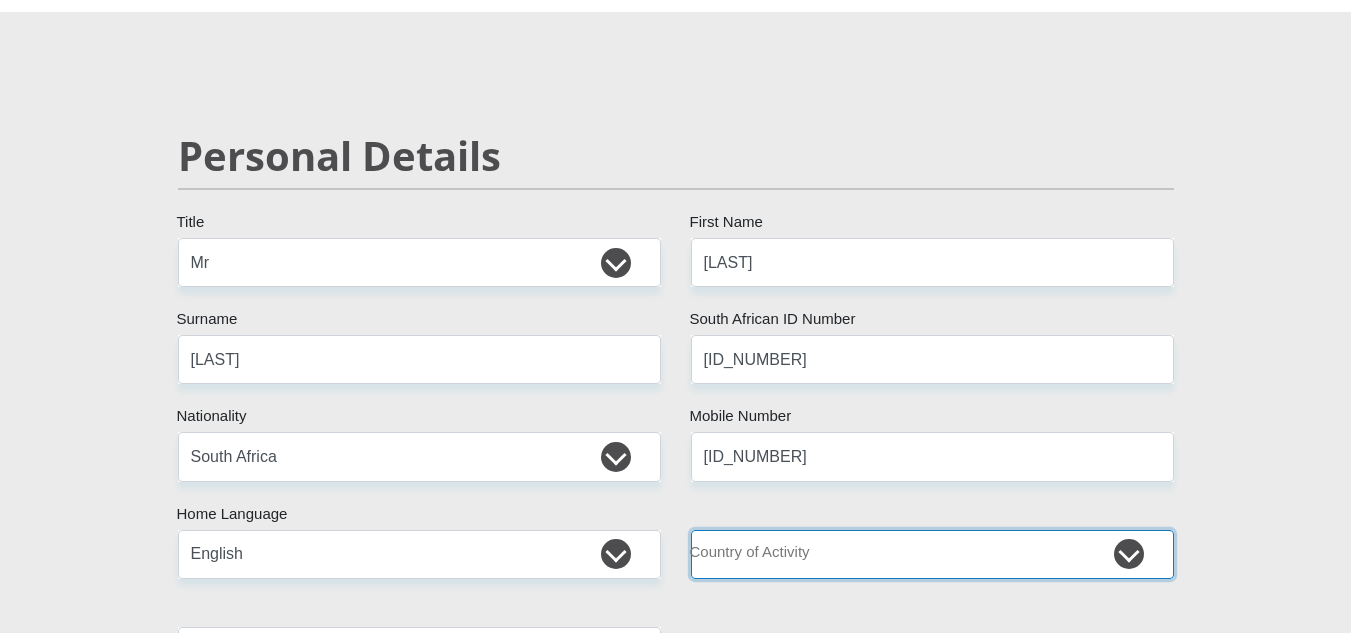 click on "South Africa
Afghanistan
Aland Islands
Albania
Algeria
America Samoa
American Virgin Islands
Andorra
Angola
Anguilla
Antarctica
Antigua and Barbuda
Argentina
Armenia
Aruba
Ascension Island
Australia
Austria
Azerbaijan
Chad" at bounding box center [932, 554] 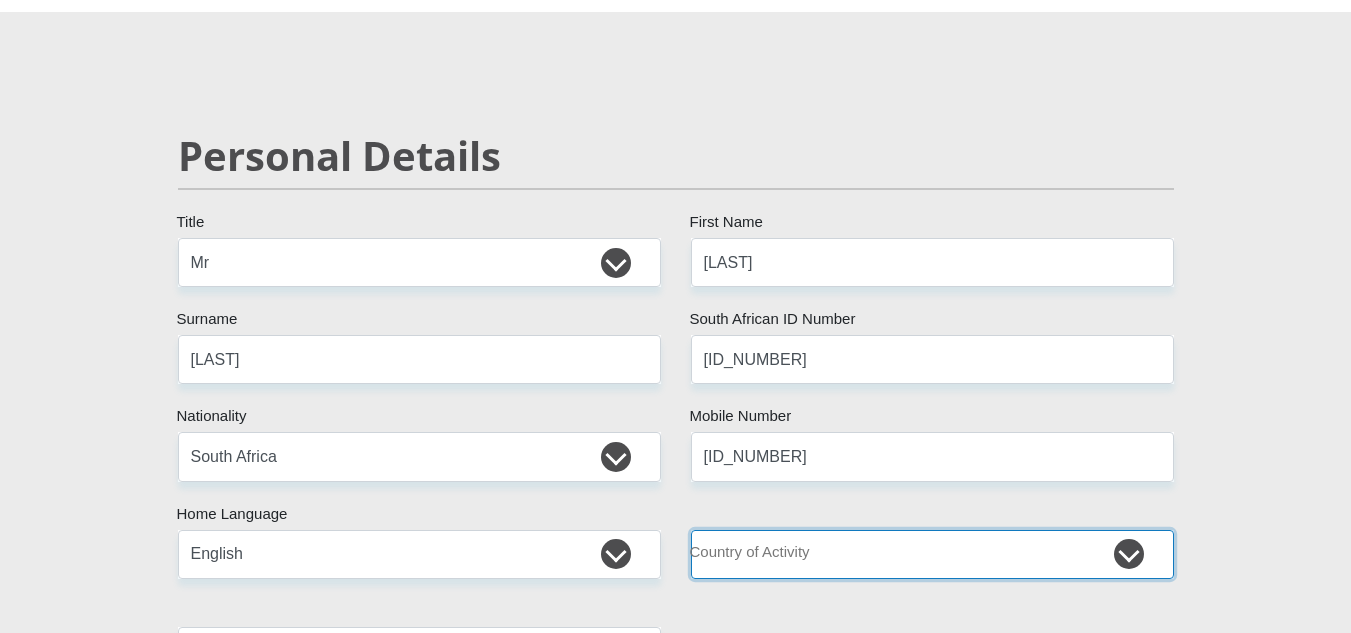 select on "ZAF" 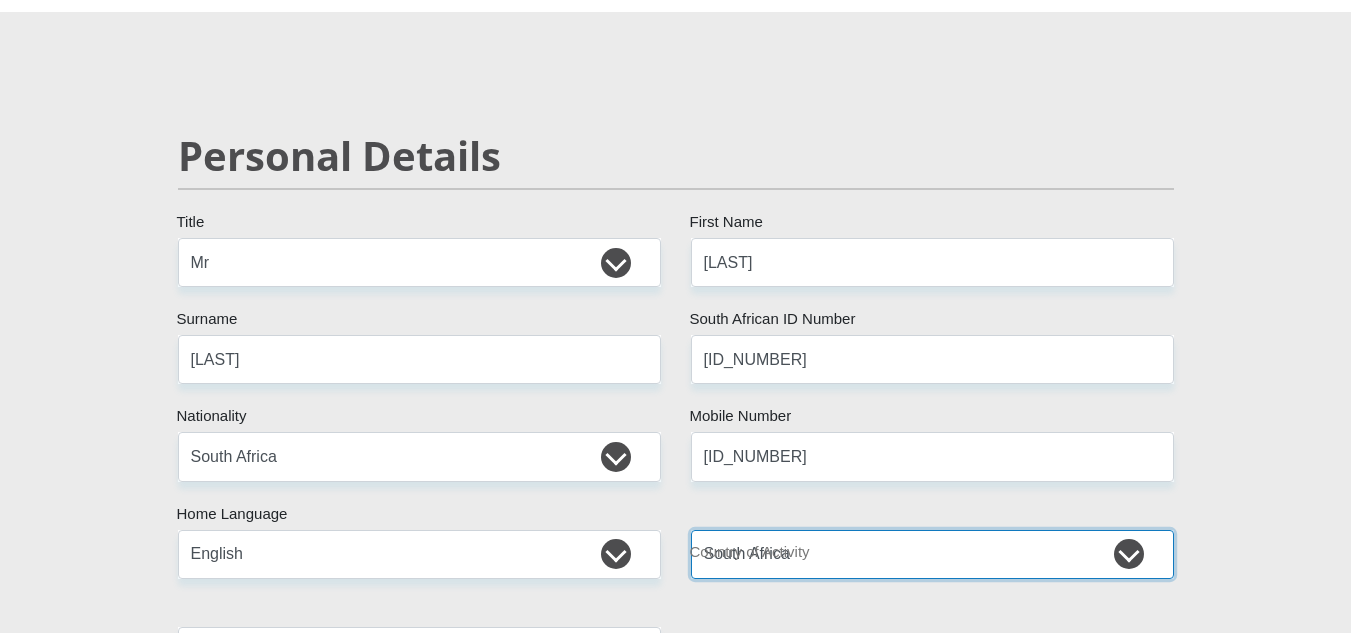 click on "South Africa
Afghanistan
Aland Islands
Albania
Algeria
America Samoa
American Virgin Islands
Andorra
Angola
Anguilla
Antarctica
Antigua and Barbuda
Argentina
Armenia
Aruba
Ascension Island
Australia
Austria
Azerbaijan
Chad" at bounding box center (932, 554) 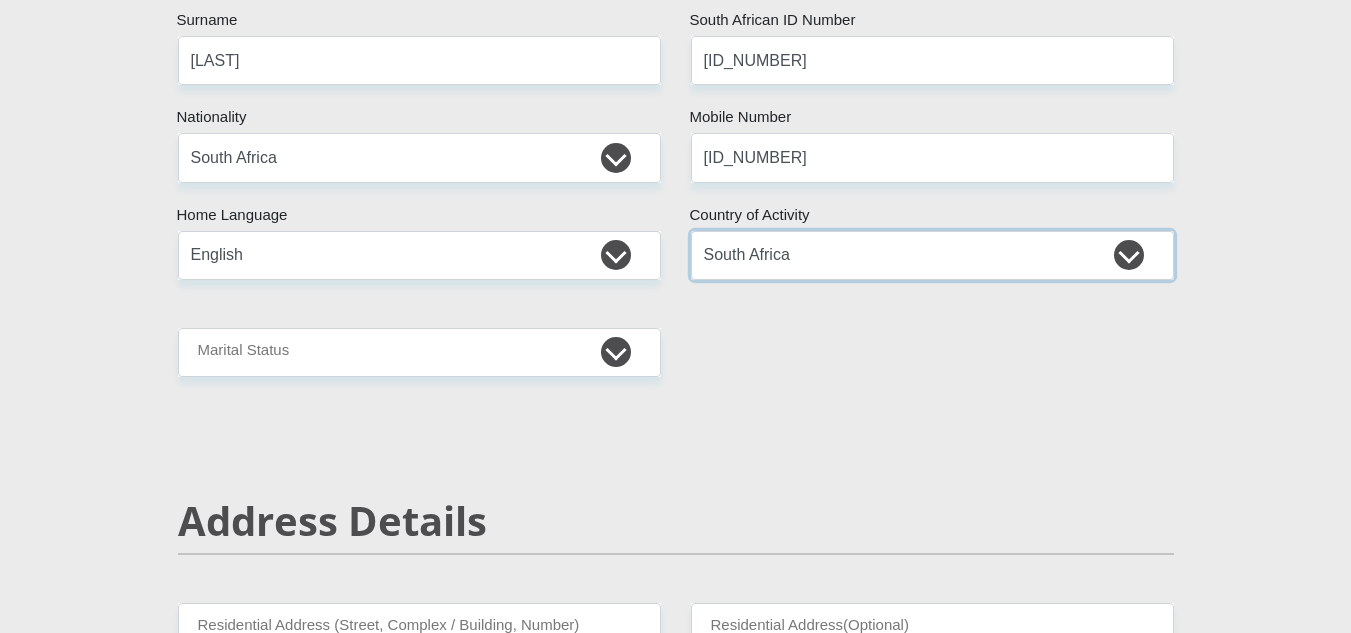 scroll, scrollTop: 400, scrollLeft: 0, axis: vertical 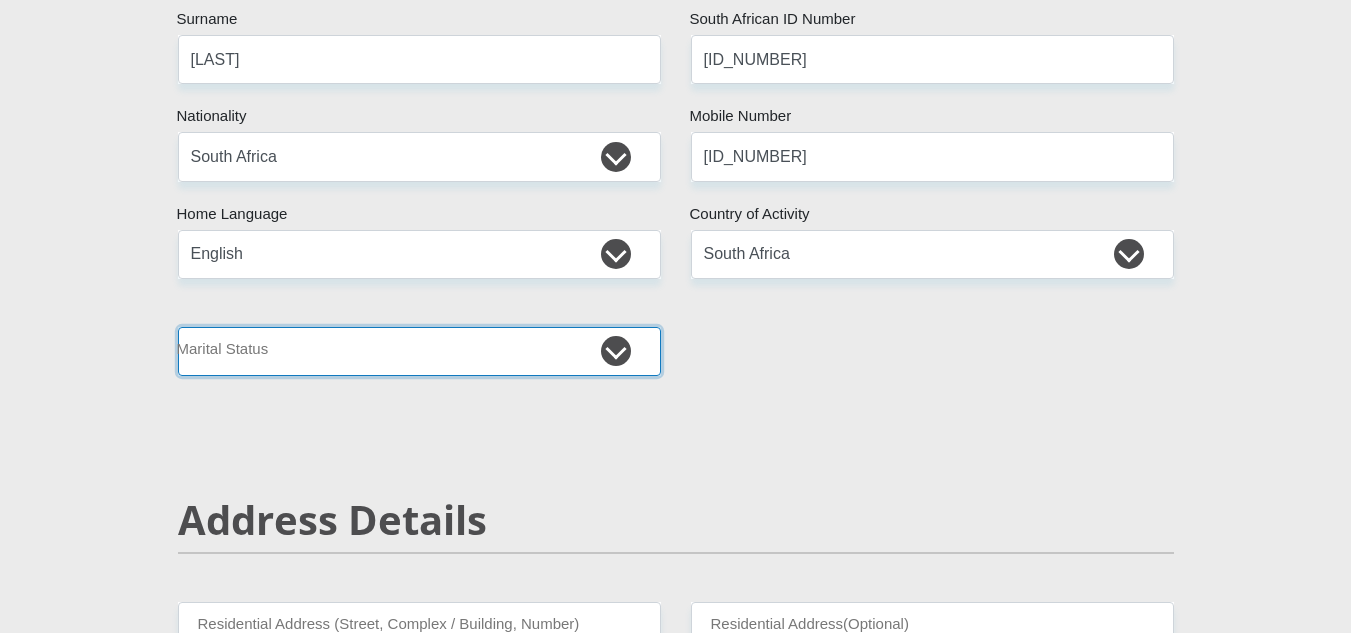 click on "Married ANC
Single
Divorced
Widowed
Married COP or Customary Law" at bounding box center [419, 351] 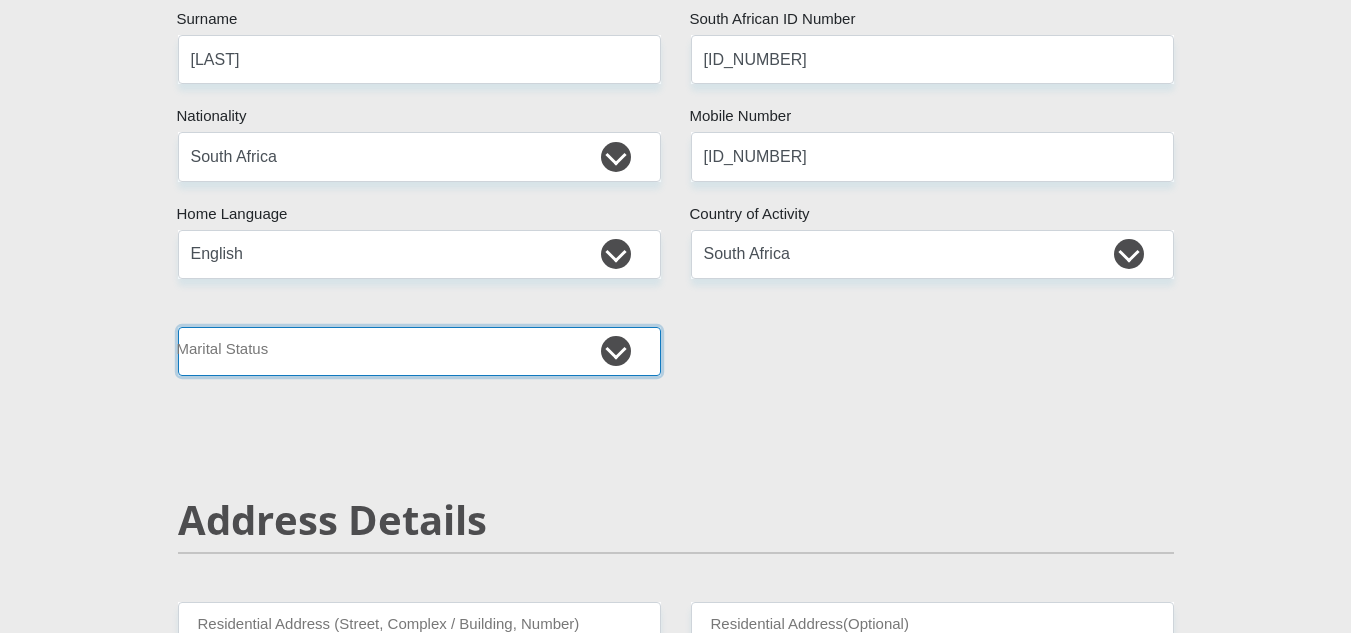 select on "2" 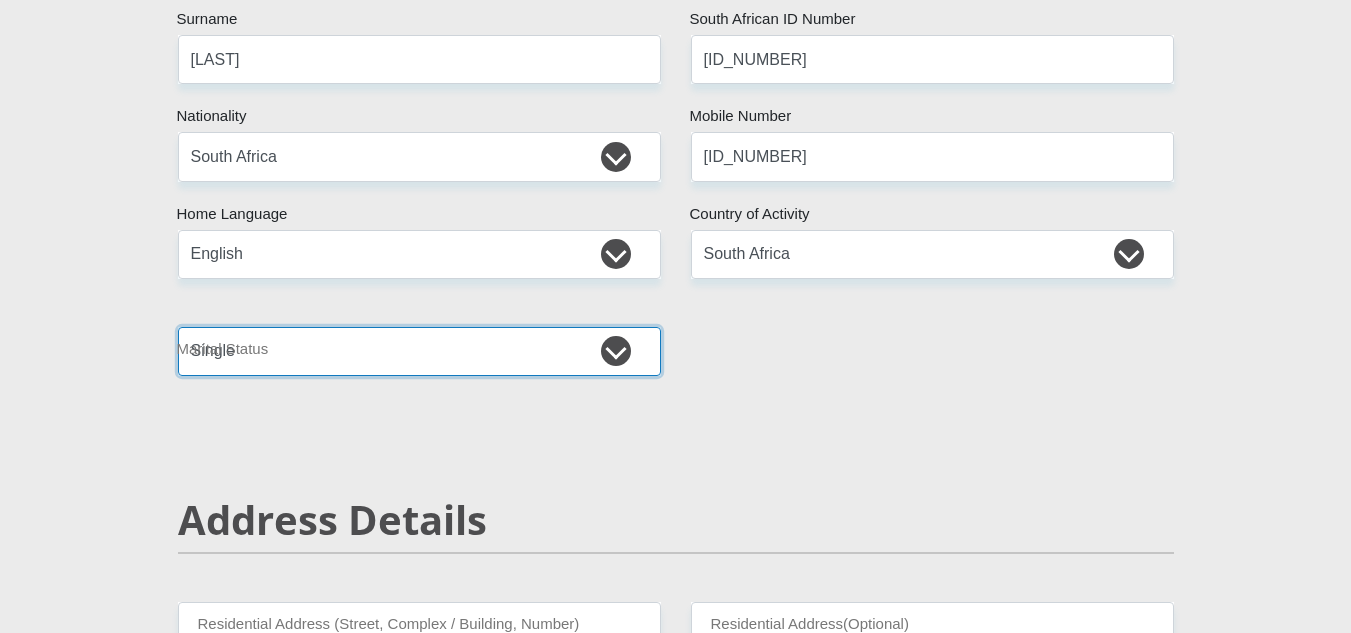 click on "Married ANC
Single
Divorced
Widowed
Married COP or Customary Law" at bounding box center (419, 351) 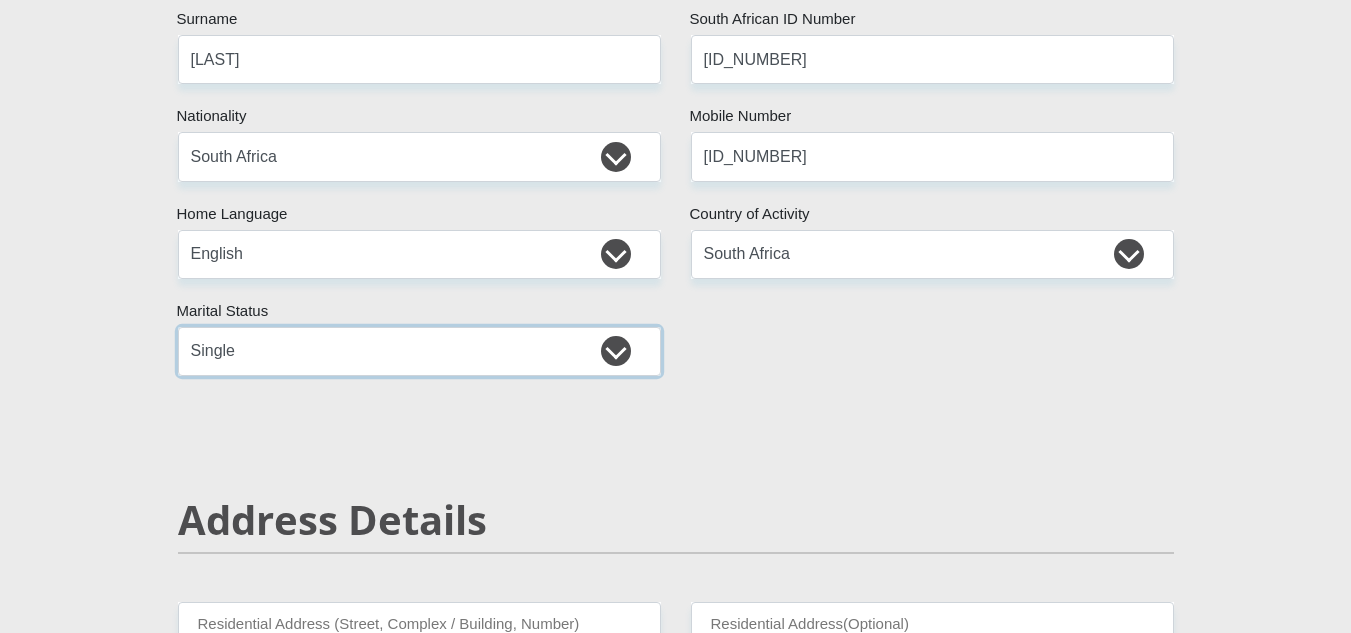 drag, startPoint x: 622, startPoint y: 343, endPoint x: 606, endPoint y: 356, distance: 20.615528 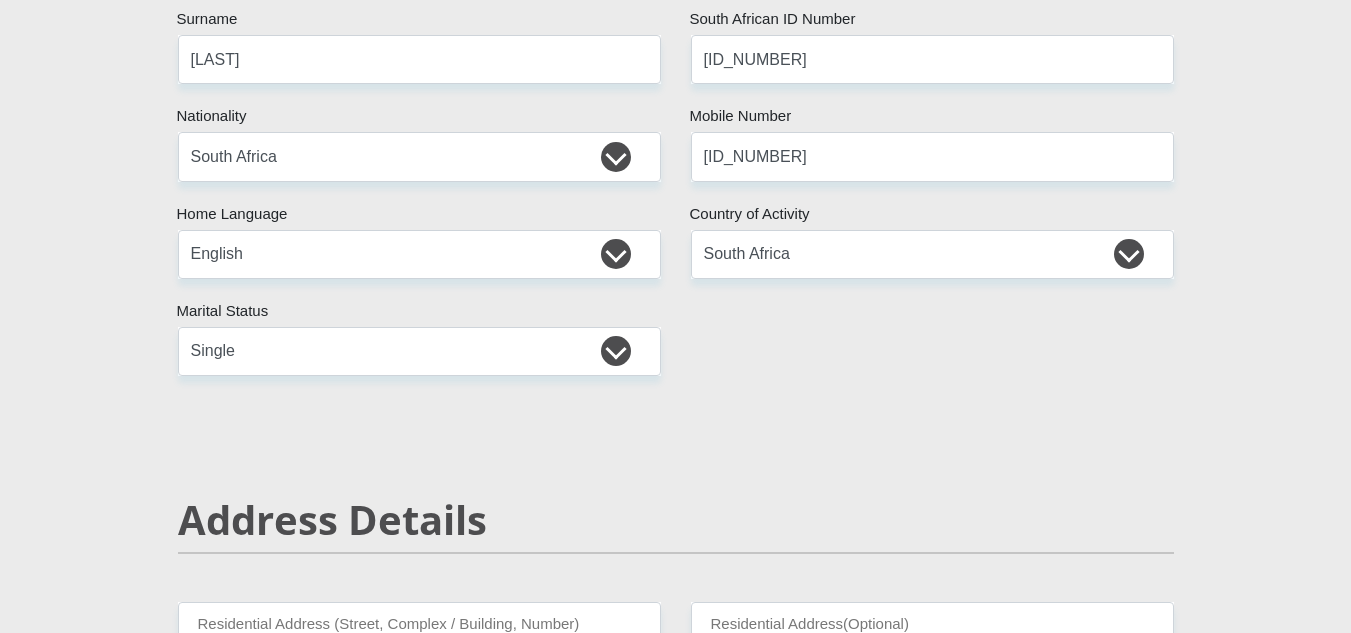 click on "[TITLE] [LAST] First Name [LAST] Surname [ID_NUMBER] South African ID Number Please input valid ID number [COUNTRY] Afghanistan Aland Islands Albania Algeria America Samoa American Virgin Islands Andorra Angola Anguilla Antarctica Antigua and Barbuda Armenia" at bounding box center (676, 2778) 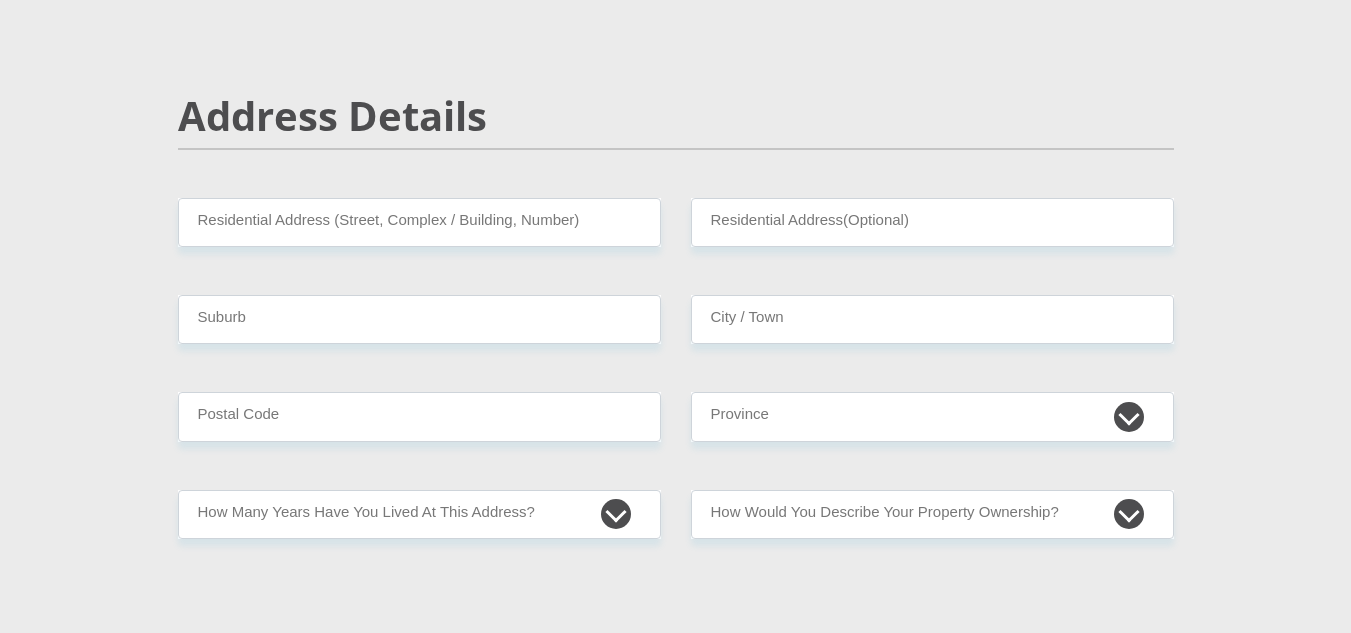 scroll, scrollTop: 800, scrollLeft: 0, axis: vertical 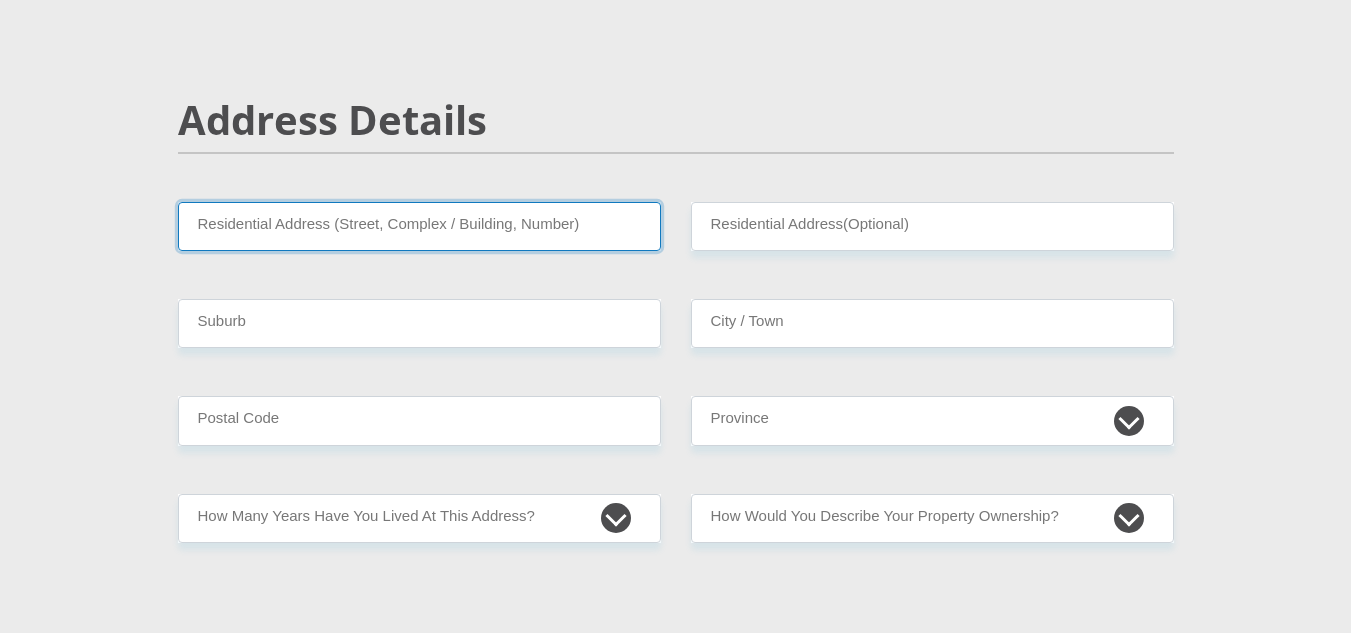 click on "Residential Address (Street, Complex / Building, Number)" at bounding box center [419, 226] 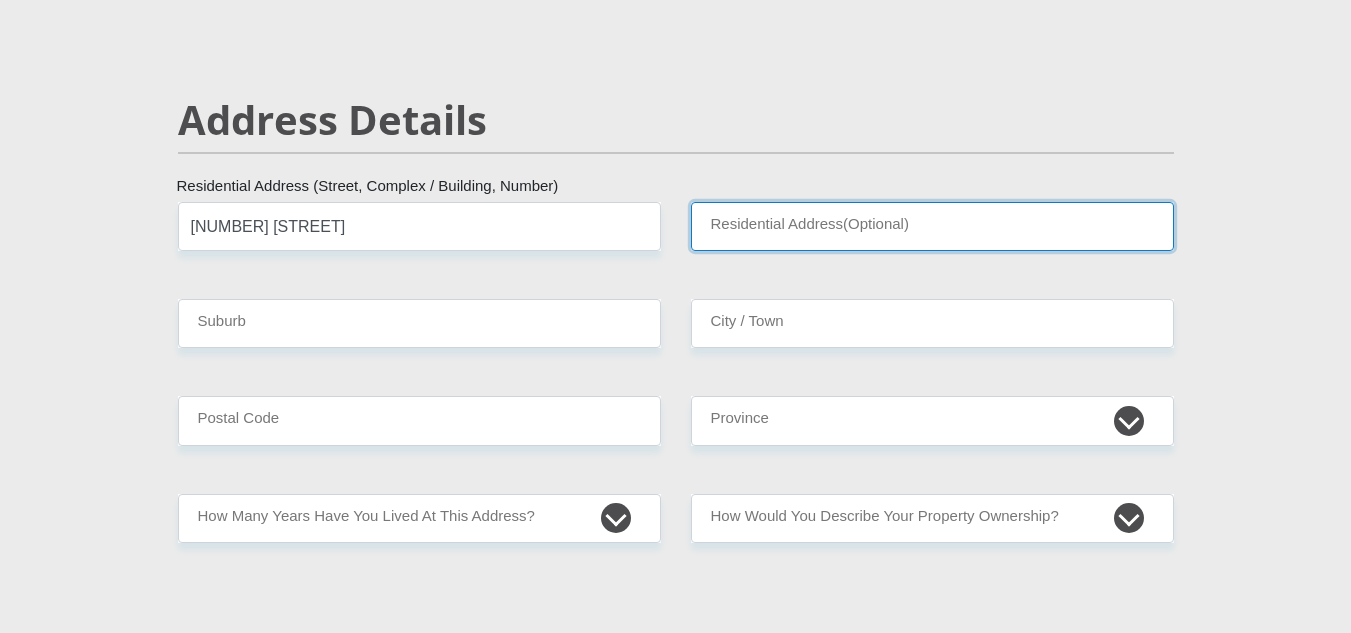 type on "[FLOOR] , [BUILDING_NAME]" 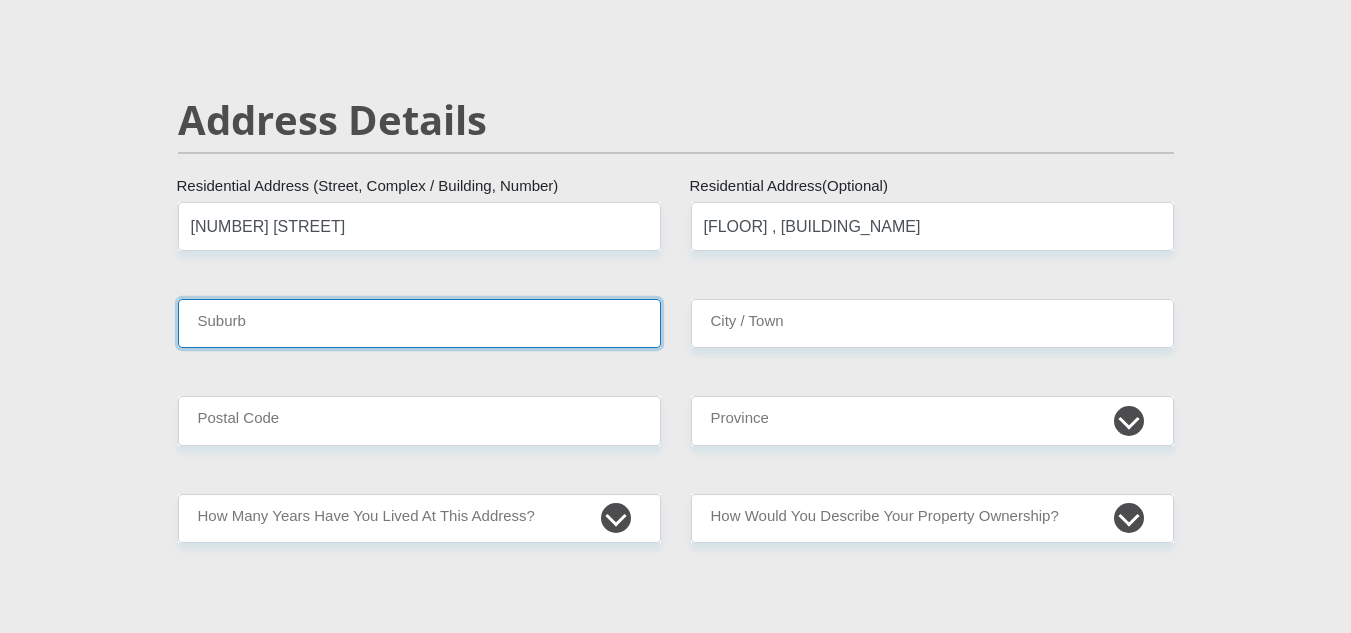 type on "[NEIGHBORHOOD] [CITY]" 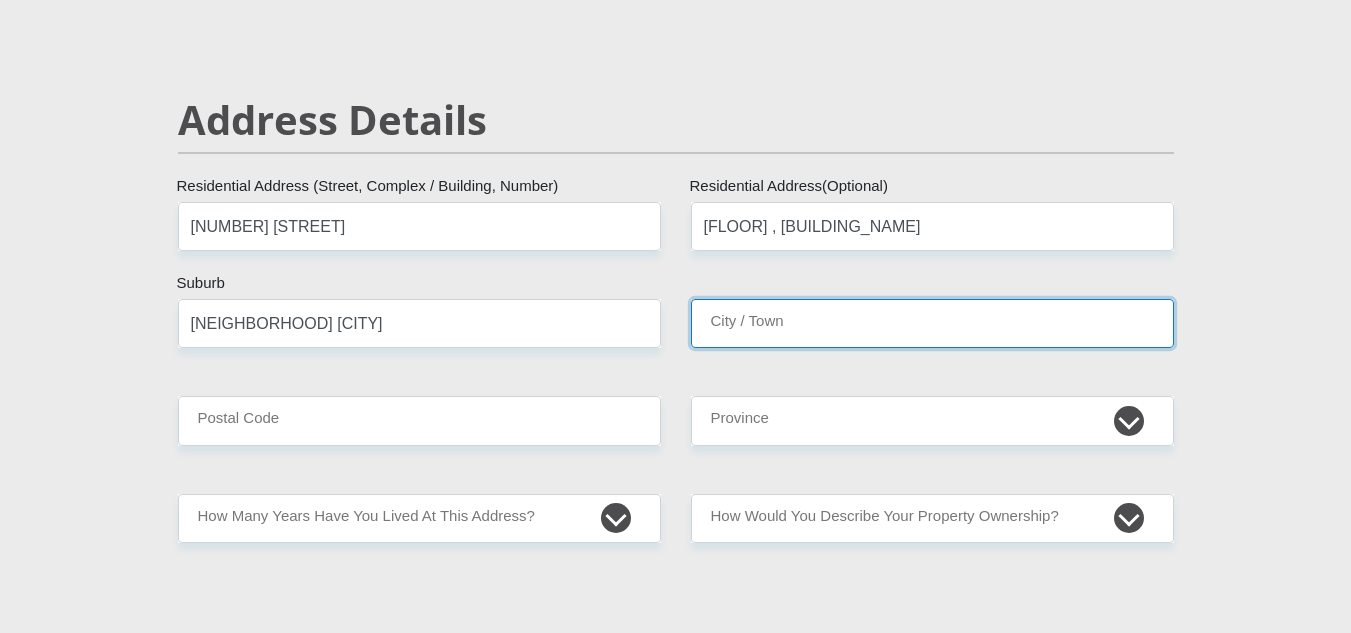 type on "[NEIGHBORHOOD] [CITY]" 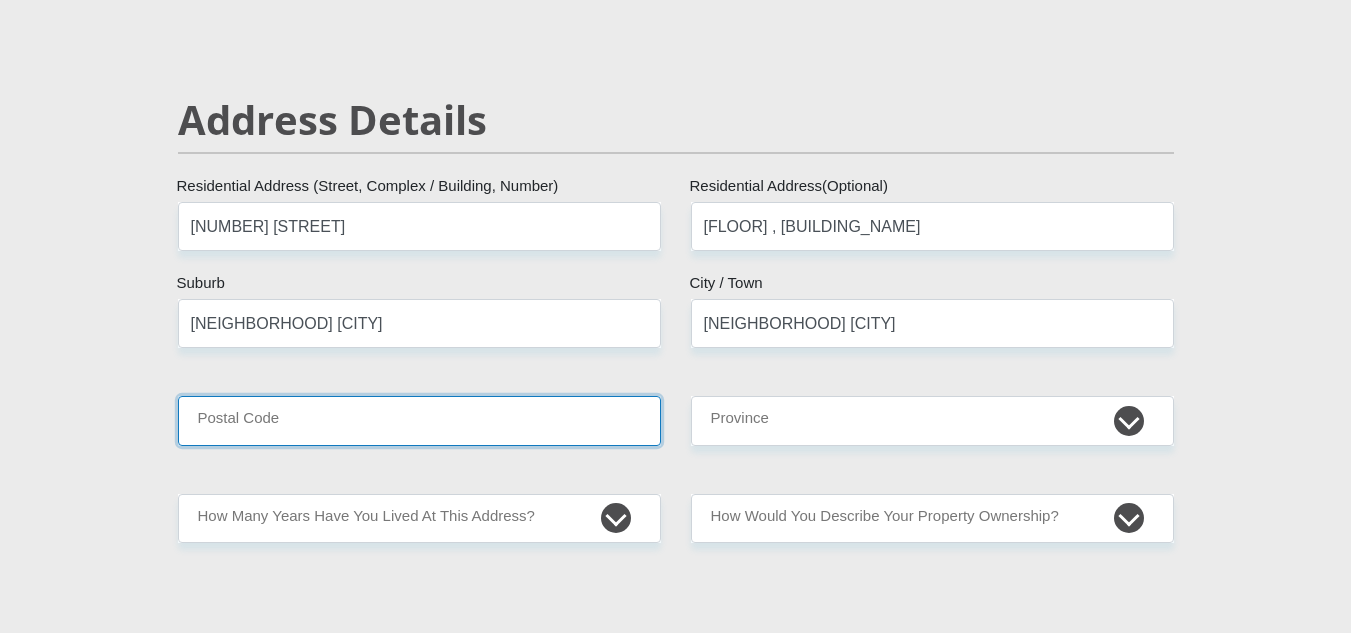 type on "2090" 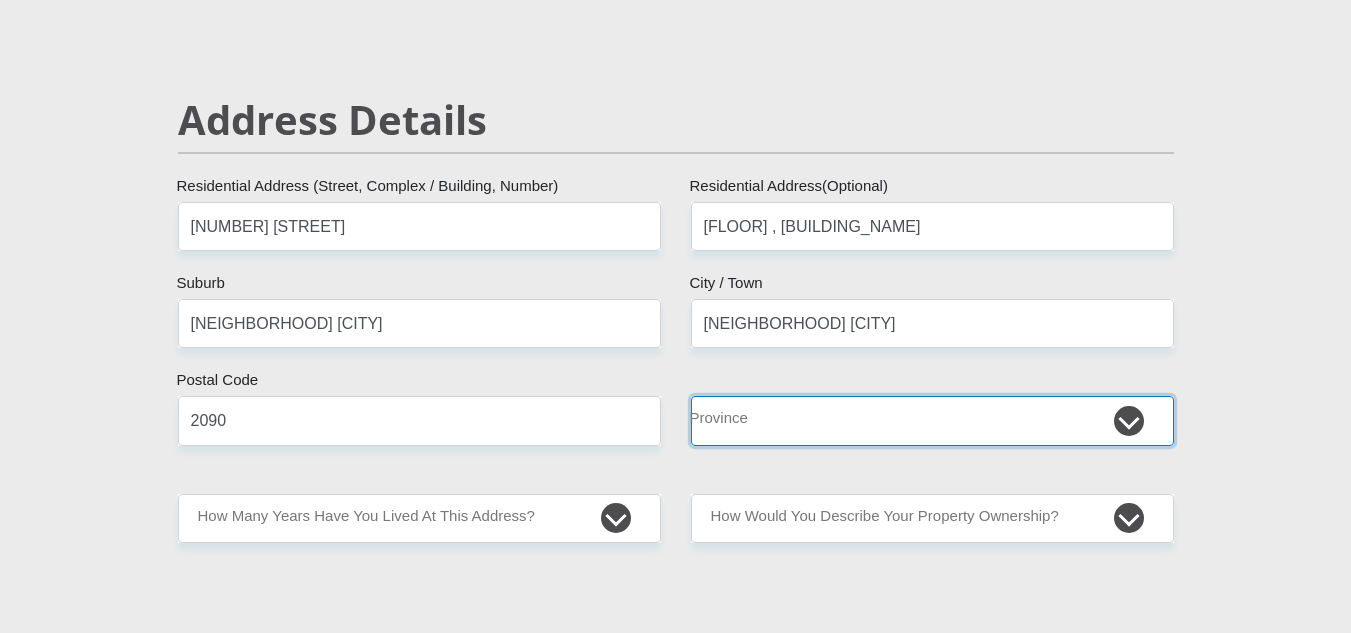 click on "Eastern Cape
Free State
Gauteng
KwaZulu-Natal
Limpopo
Mpumalanga
Northern Cape
North West
Western Cape" at bounding box center (932, 420) 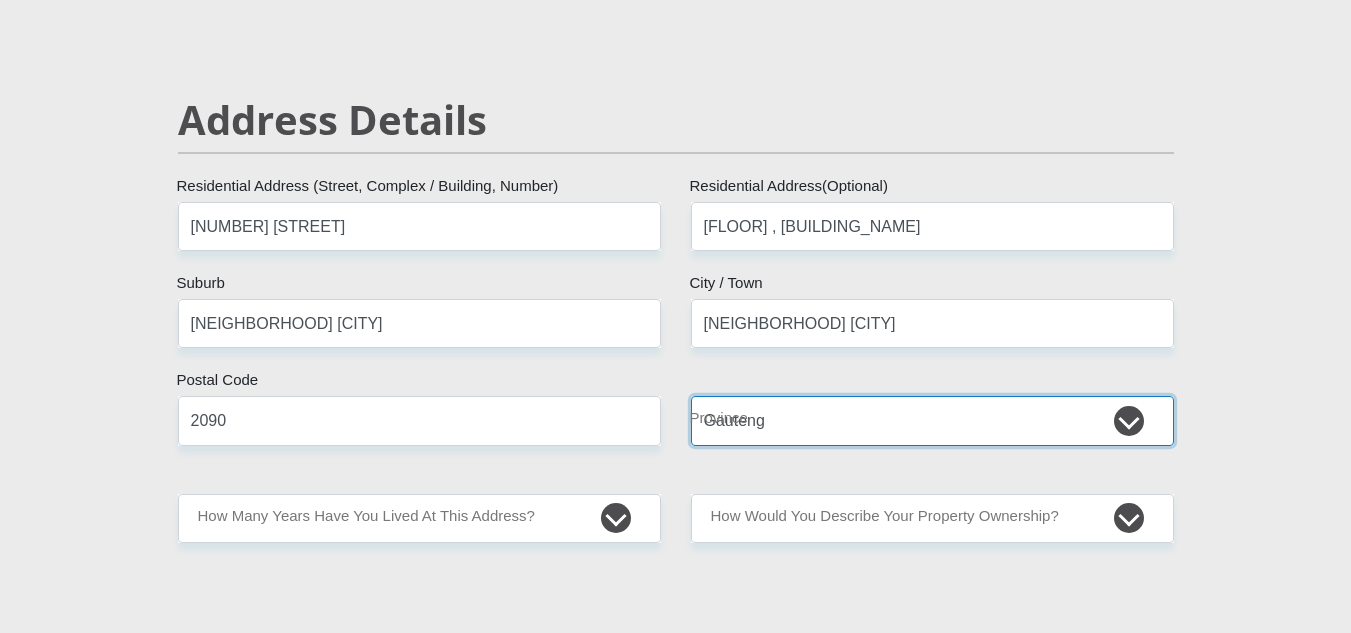 click on "Eastern Cape
Free State
Gauteng
KwaZulu-Natal
Limpopo
Mpumalanga
Northern Cape
North West
Western Cape" at bounding box center (932, 420) 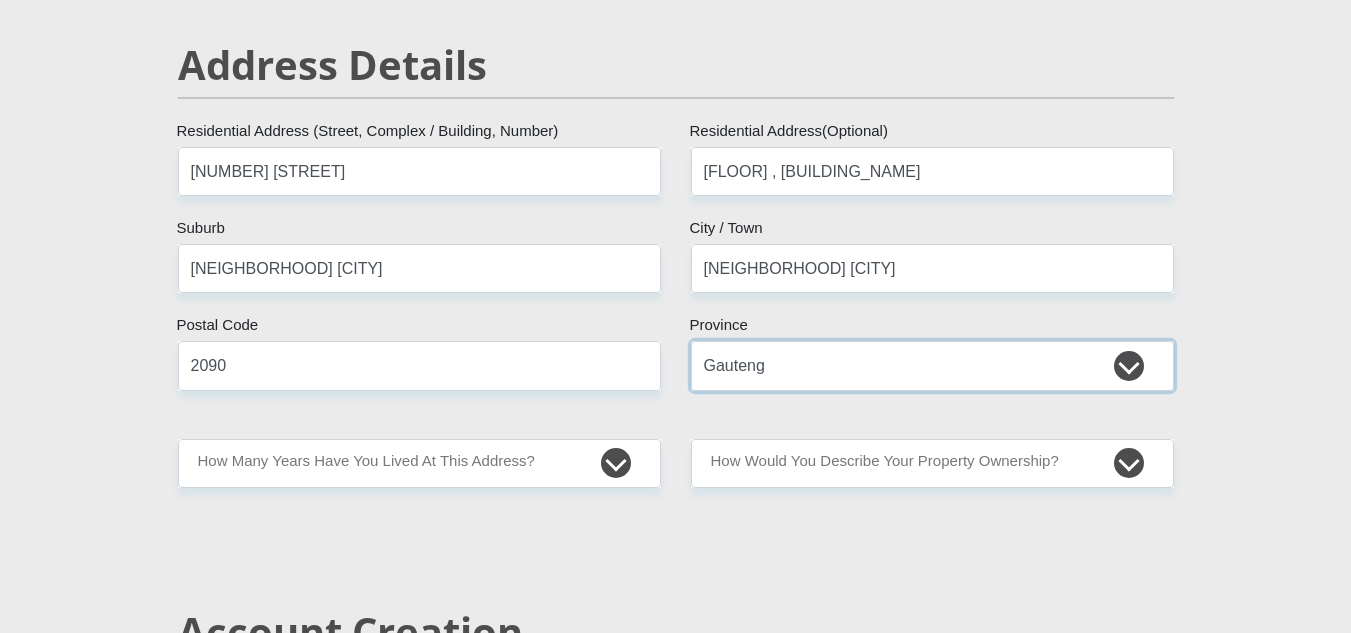 scroll, scrollTop: 900, scrollLeft: 0, axis: vertical 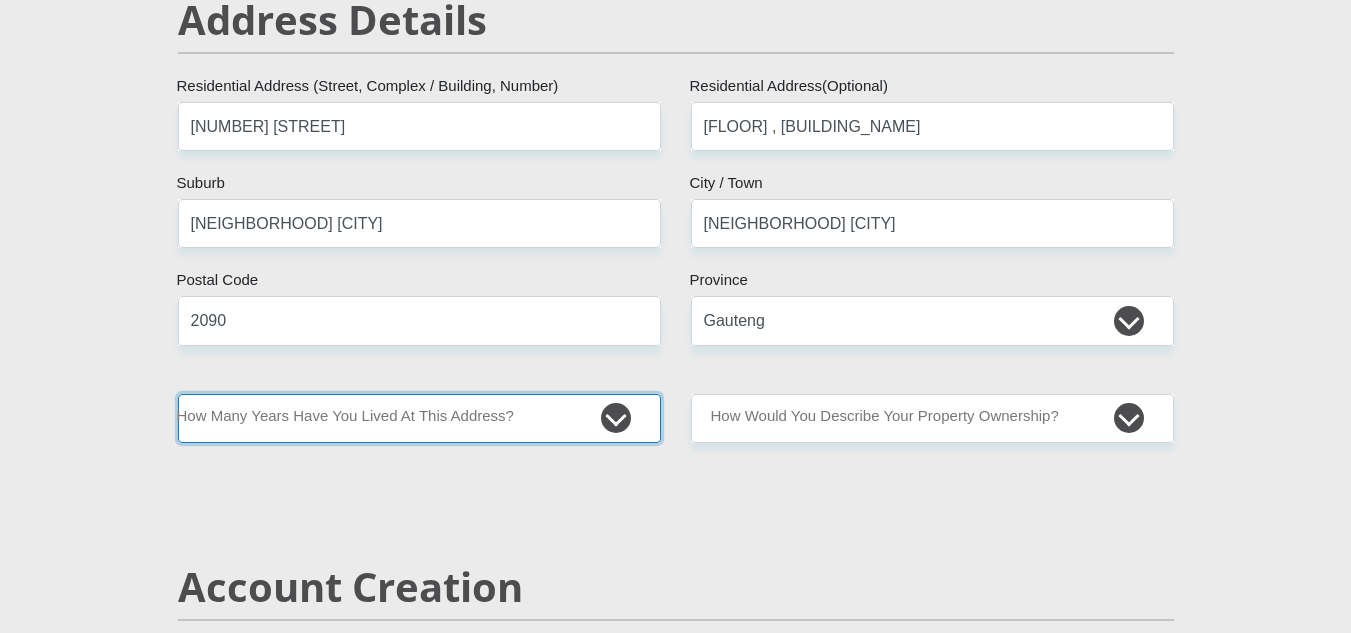 click on "less than 1 year
1-3 years
3-5 years
5+ years" at bounding box center (419, 418) 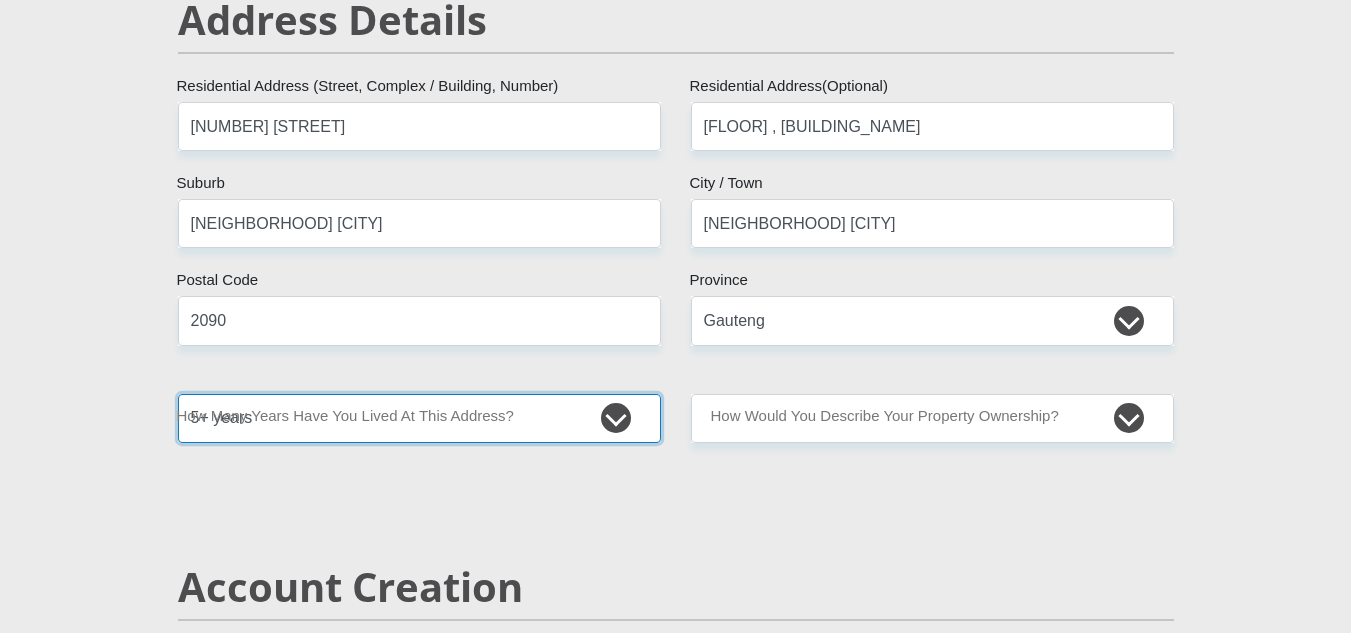 click on "less than 1 year
1-3 years
3-5 years
5+ years" at bounding box center [419, 418] 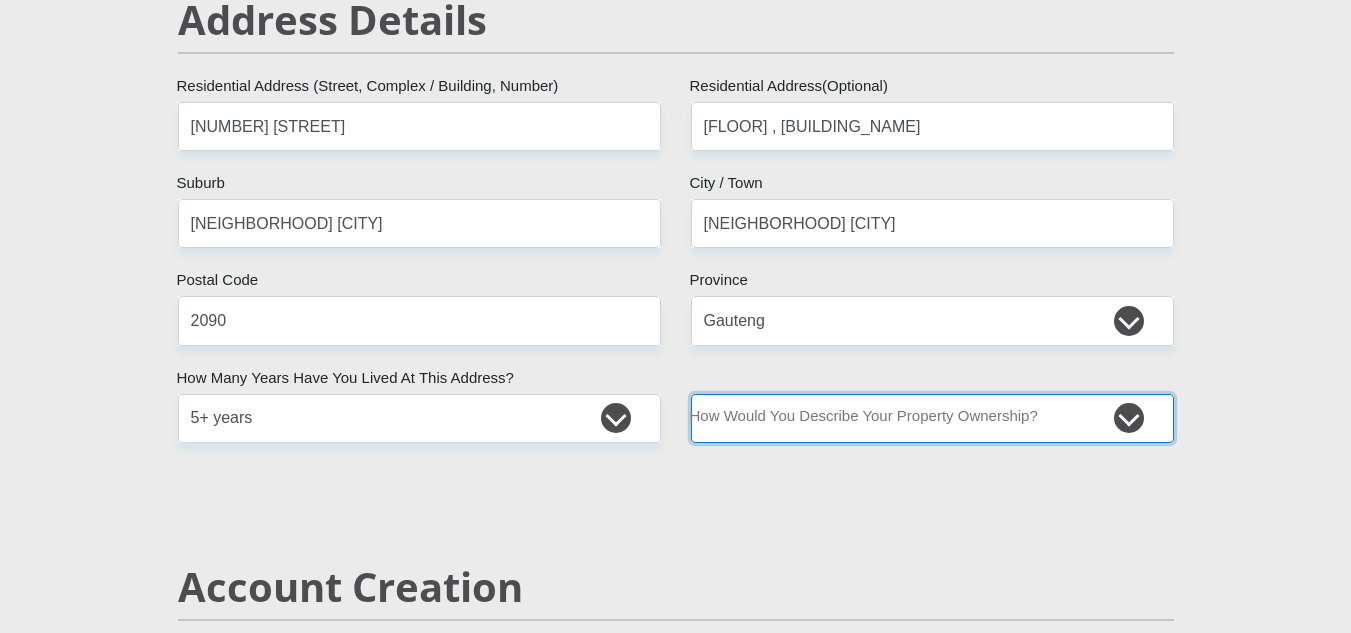 click on "Owned
Rented
Family Owned
Company Dwelling" at bounding box center (932, 418) 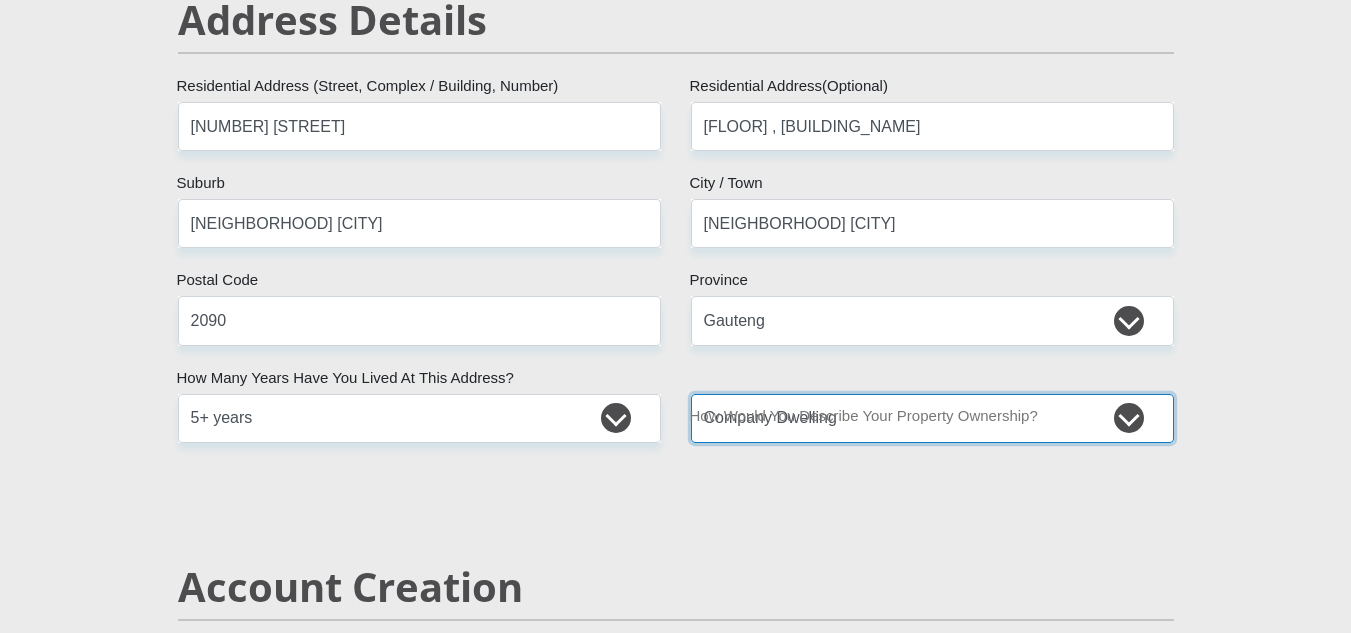 click on "Owned
Rented
Family Owned
Company Dwelling" at bounding box center (932, 418) 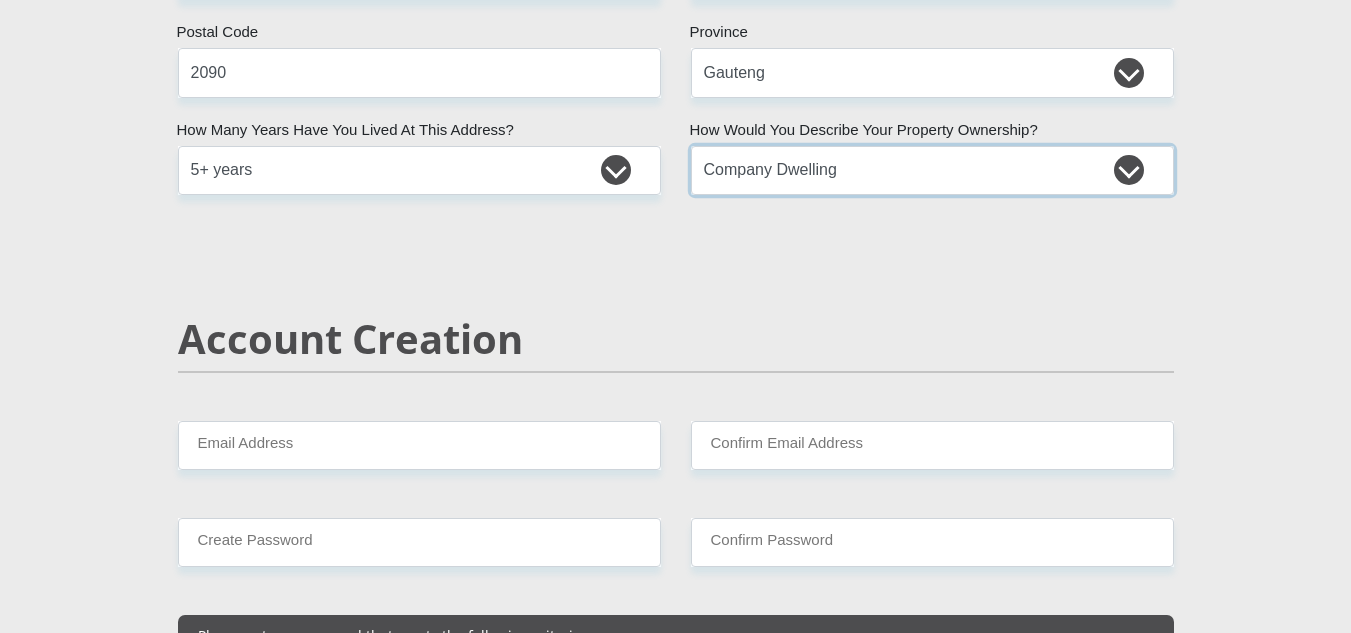 scroll, scrollTop: 1200, scrollLeft: 0, axis: vertical 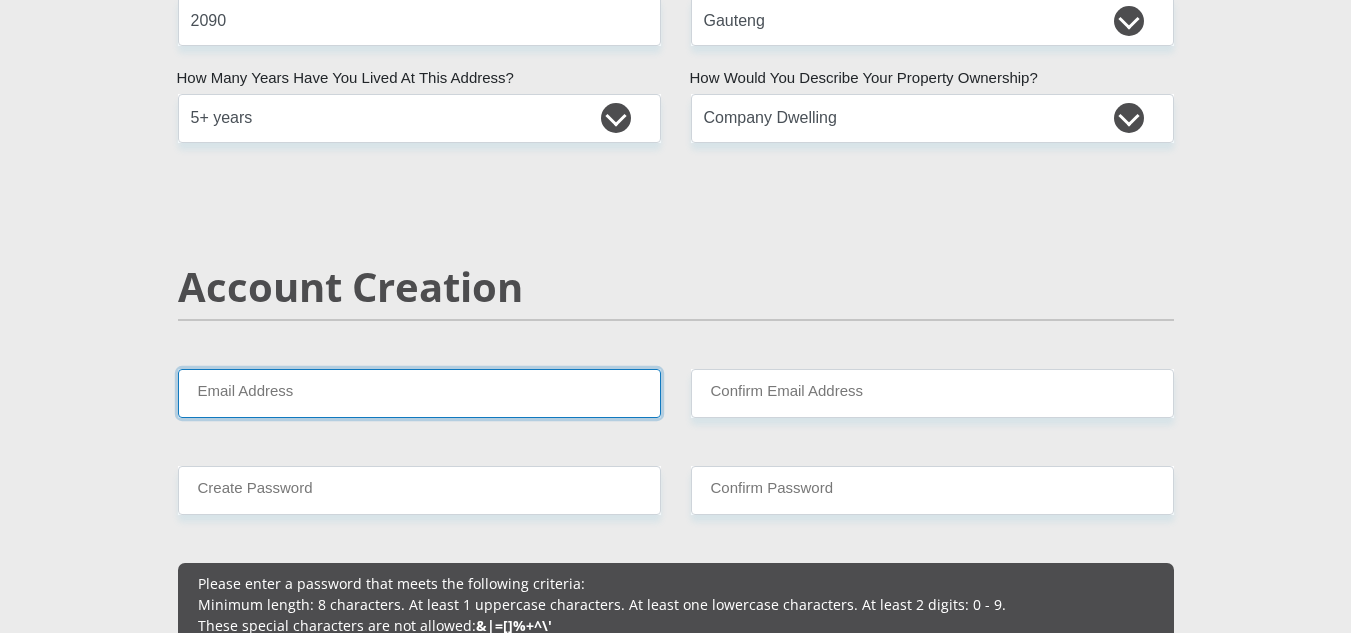 click on "Email Address" at bounding box center [419, 393] 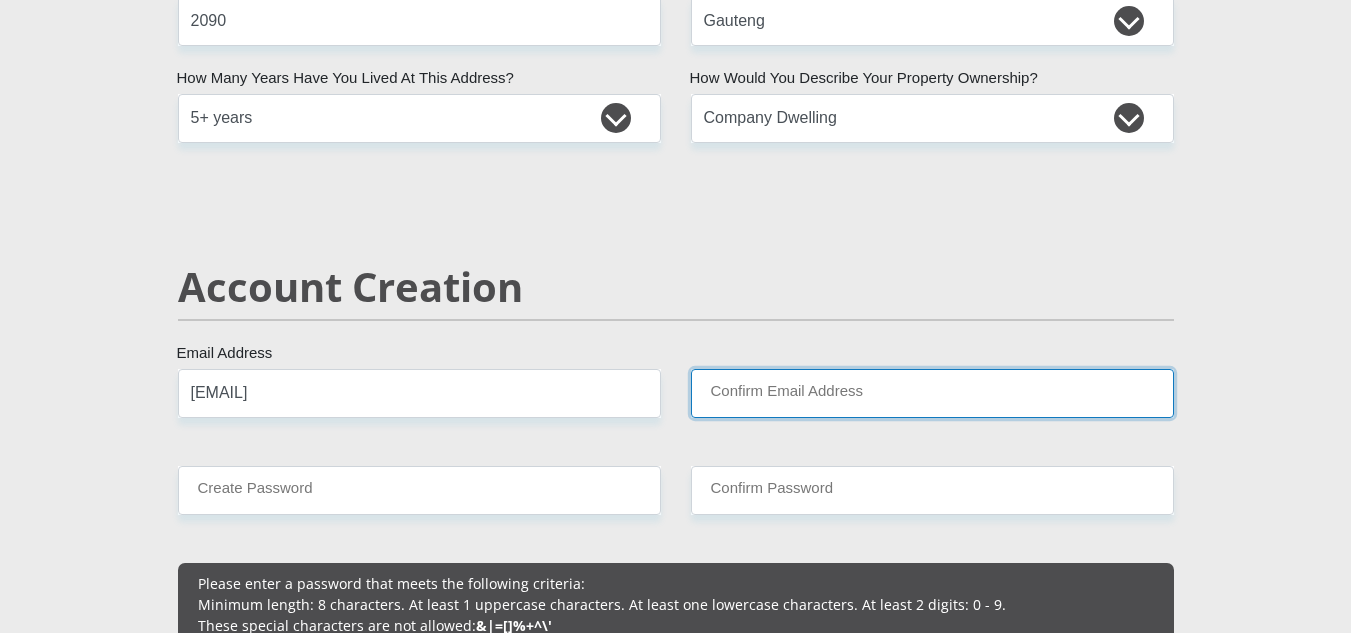 type on "[EMAIL]" 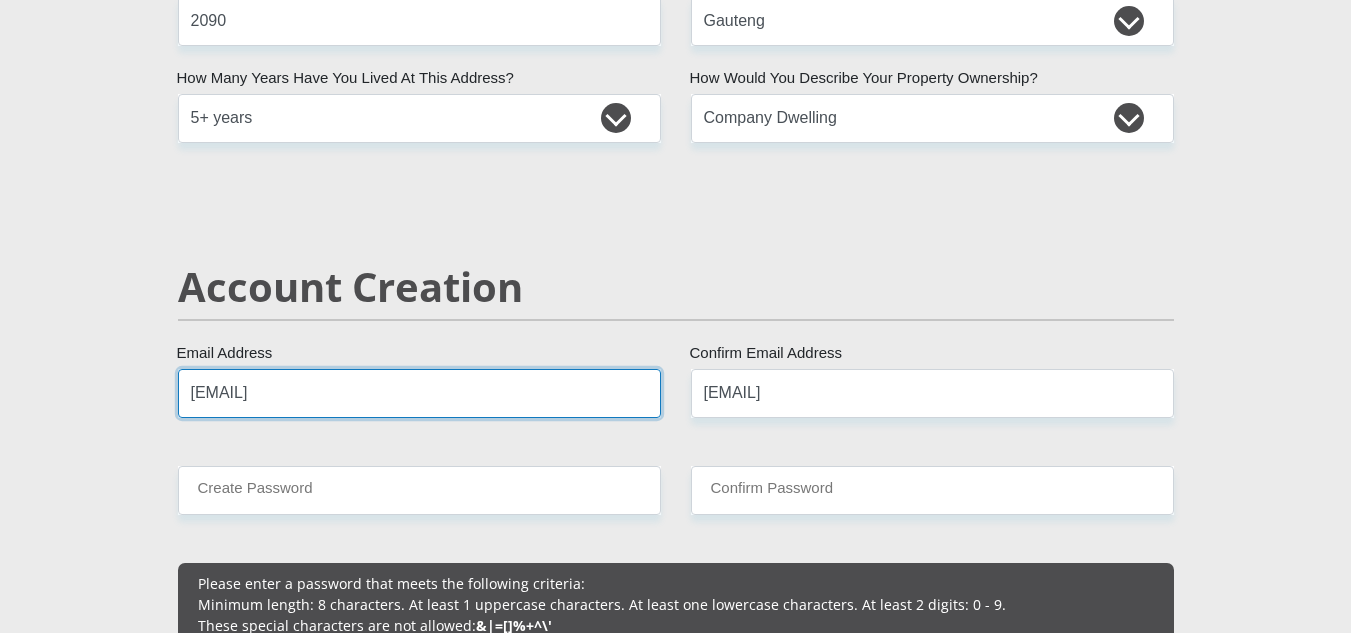 type 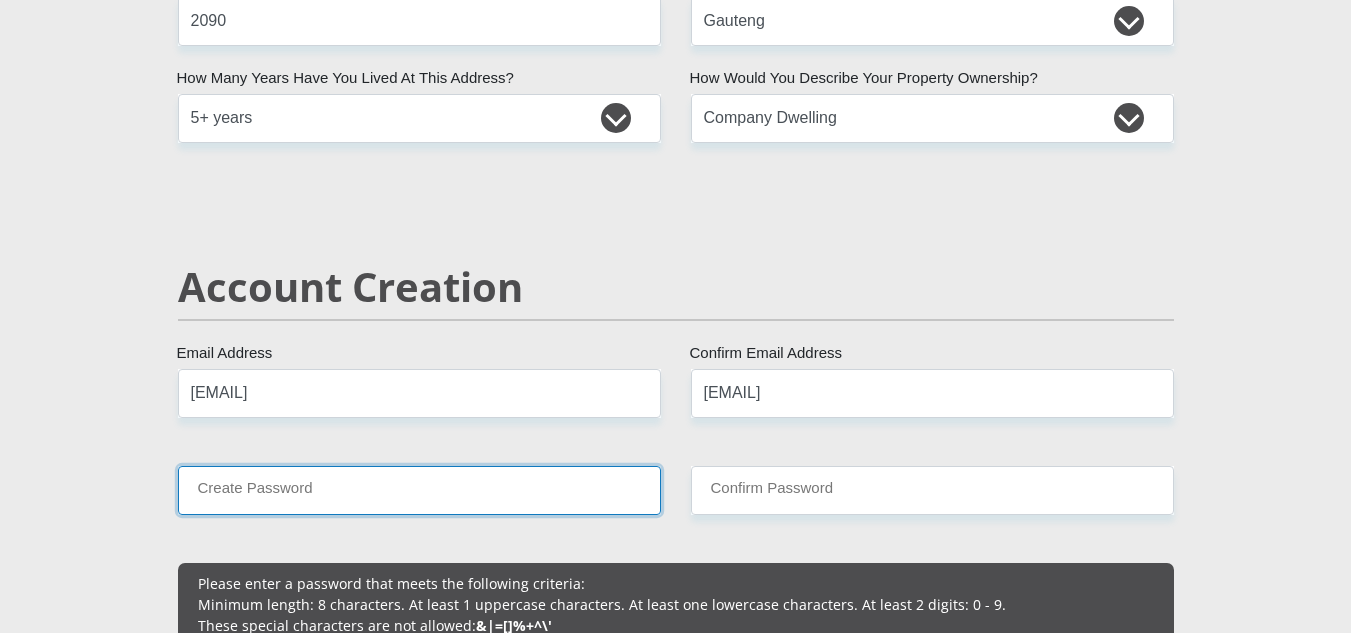click on "Create Password" at bounding box center [419, 490] 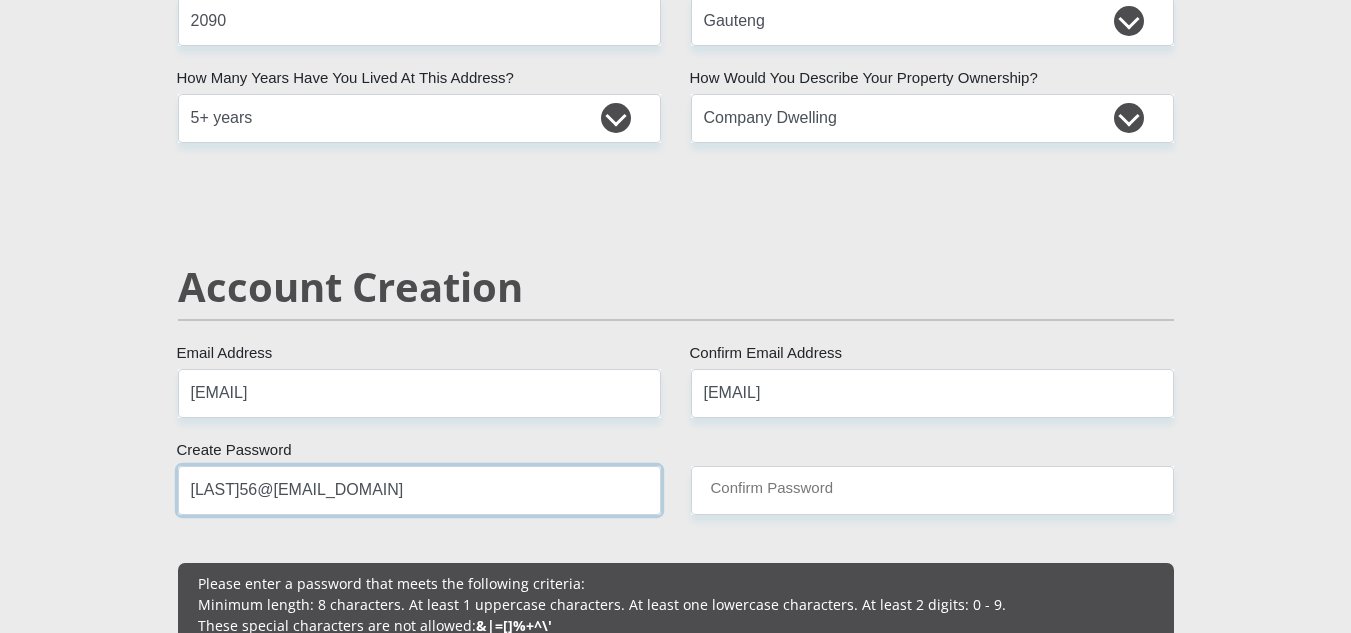 type on "[LAST]56@[EMAIL_DOMAIN]" 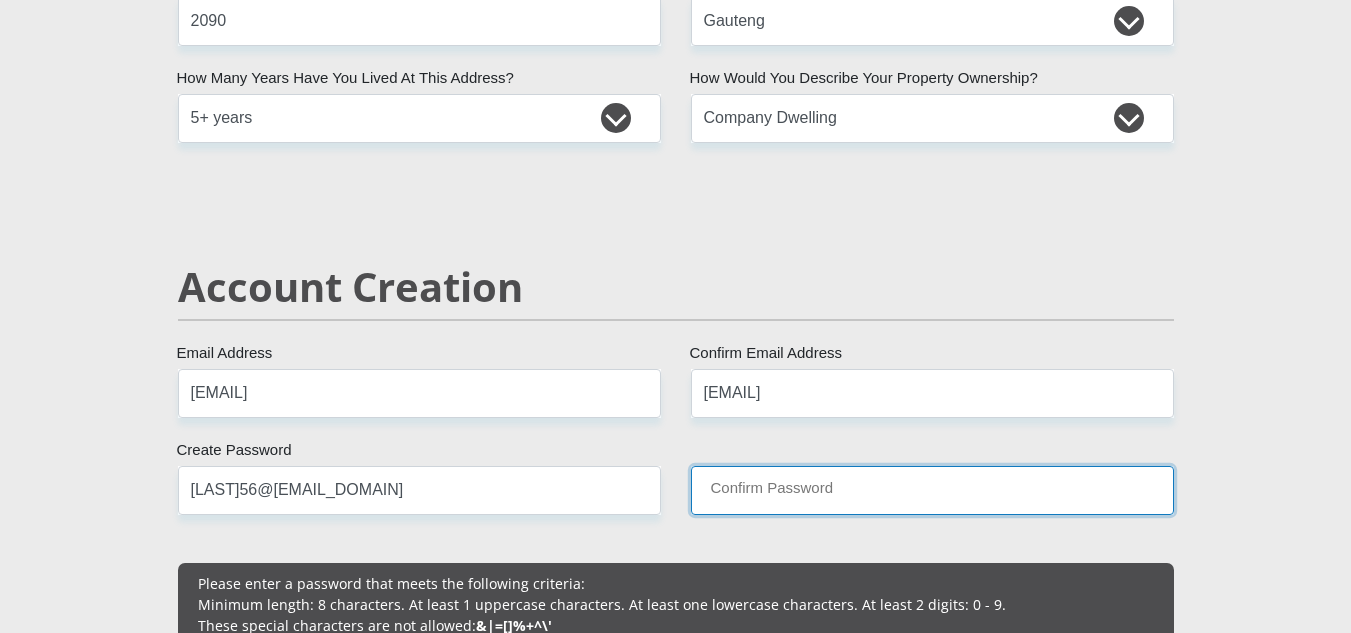 click on "Confirm Password" at bounding box center [932, 490] 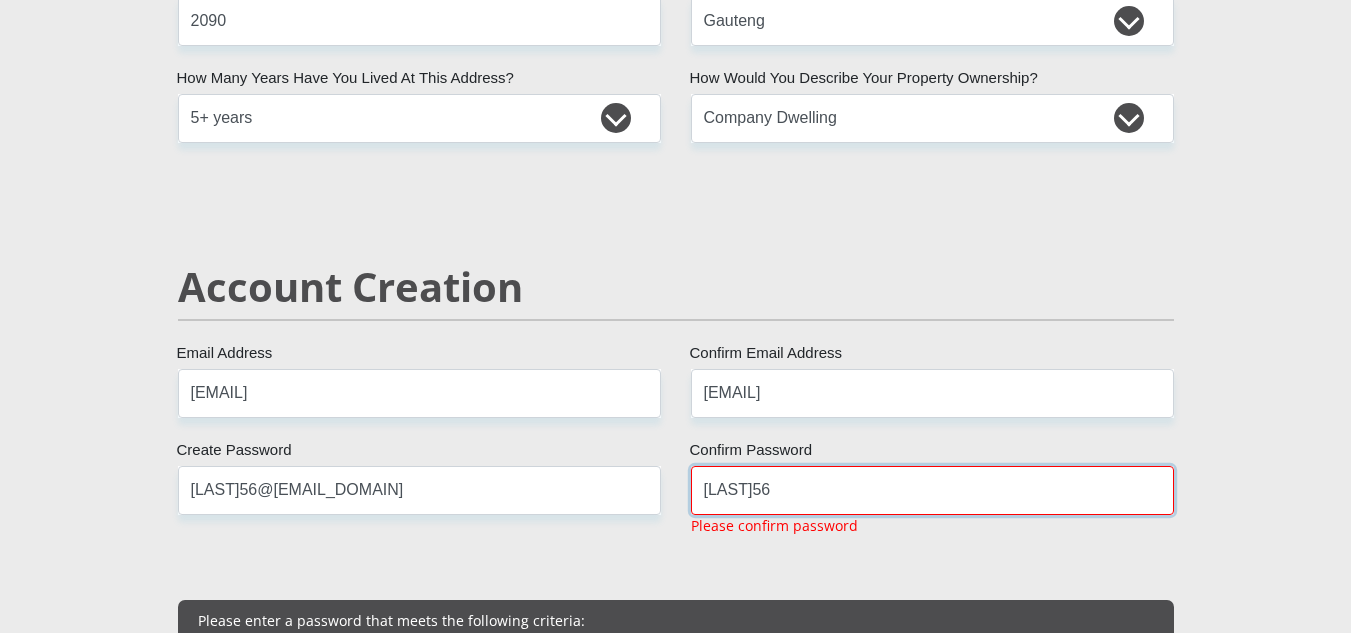 type on "[LAST]56@[EMAIL_DOMAIN]" 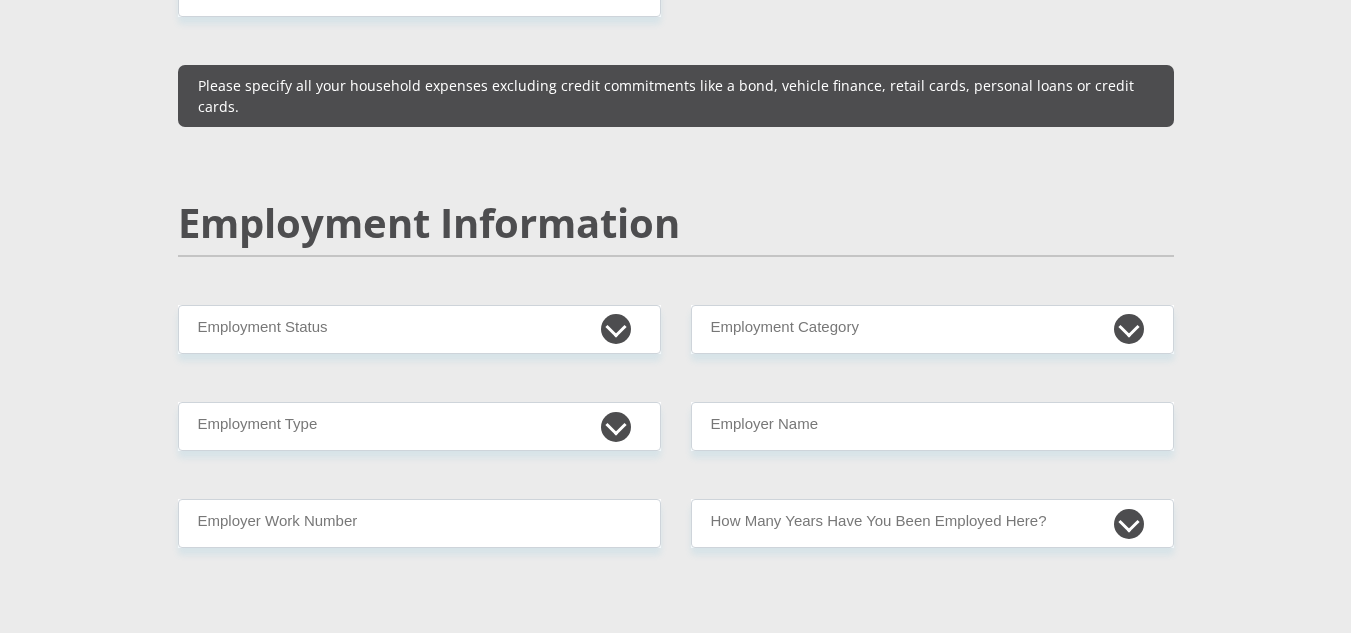 scroll, scrollTop: 2500, scrollLeft: 0, axis: vertical 